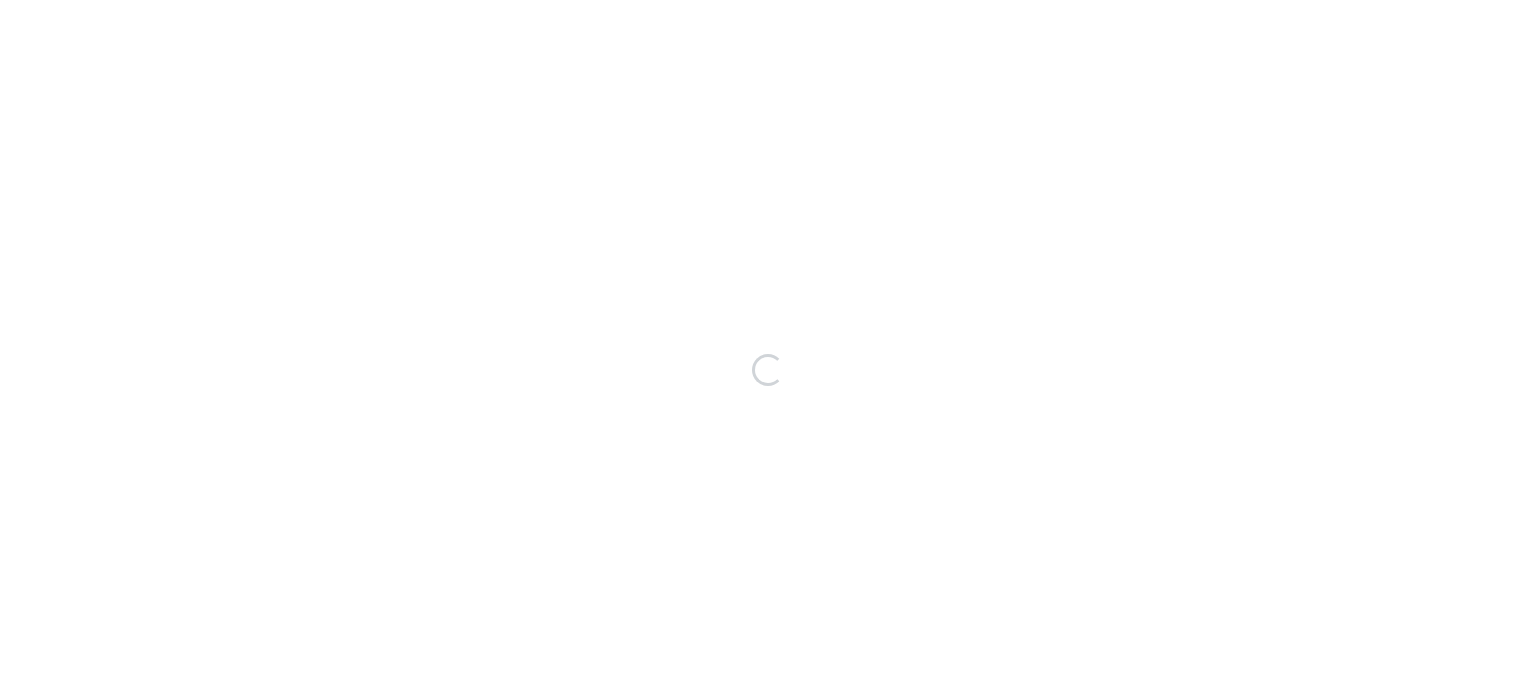 scroll, scrollTop: 0, scrollLeft: 0, axis: both 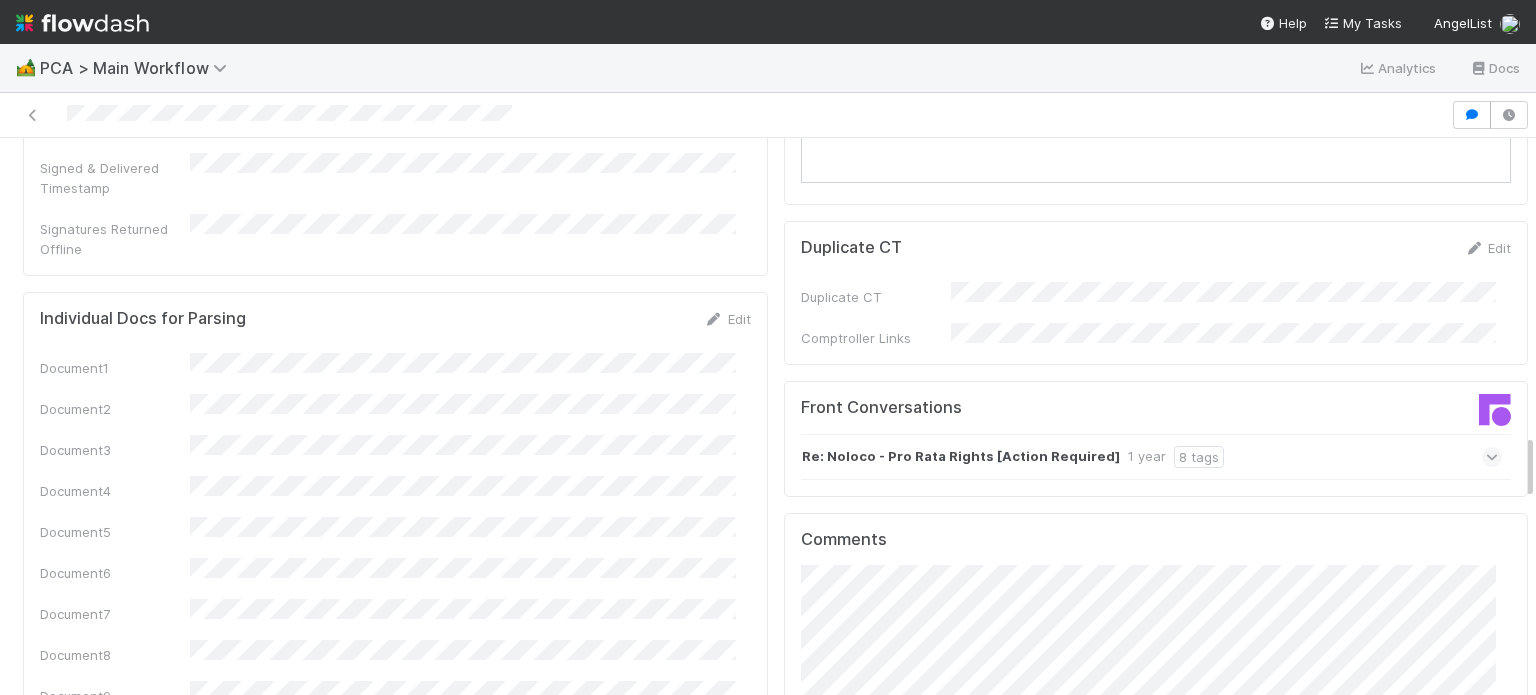 click at bounding box center (1492, 457) 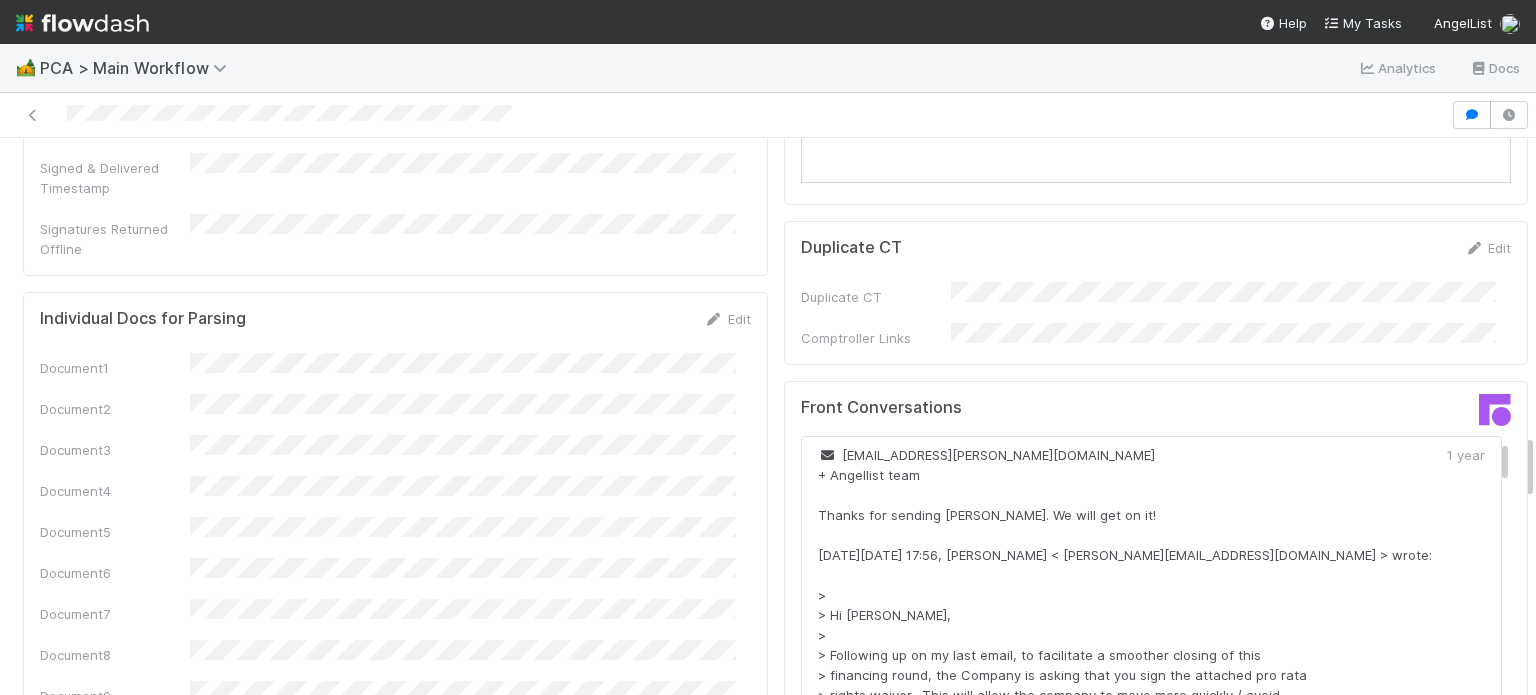 scroll, scrollTop: 0, scrollLeft: 0, axis: both 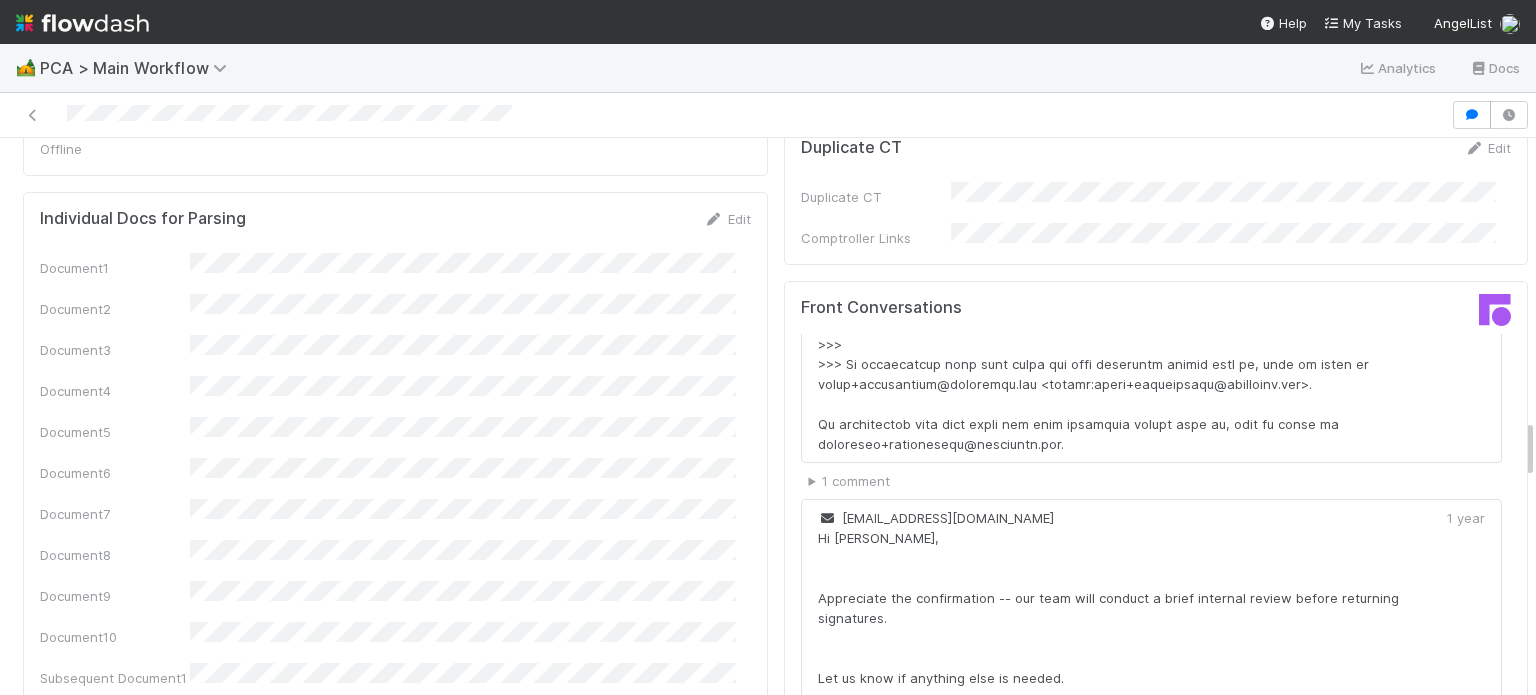 click on "1 comment" at bounding box center [1156, 481] 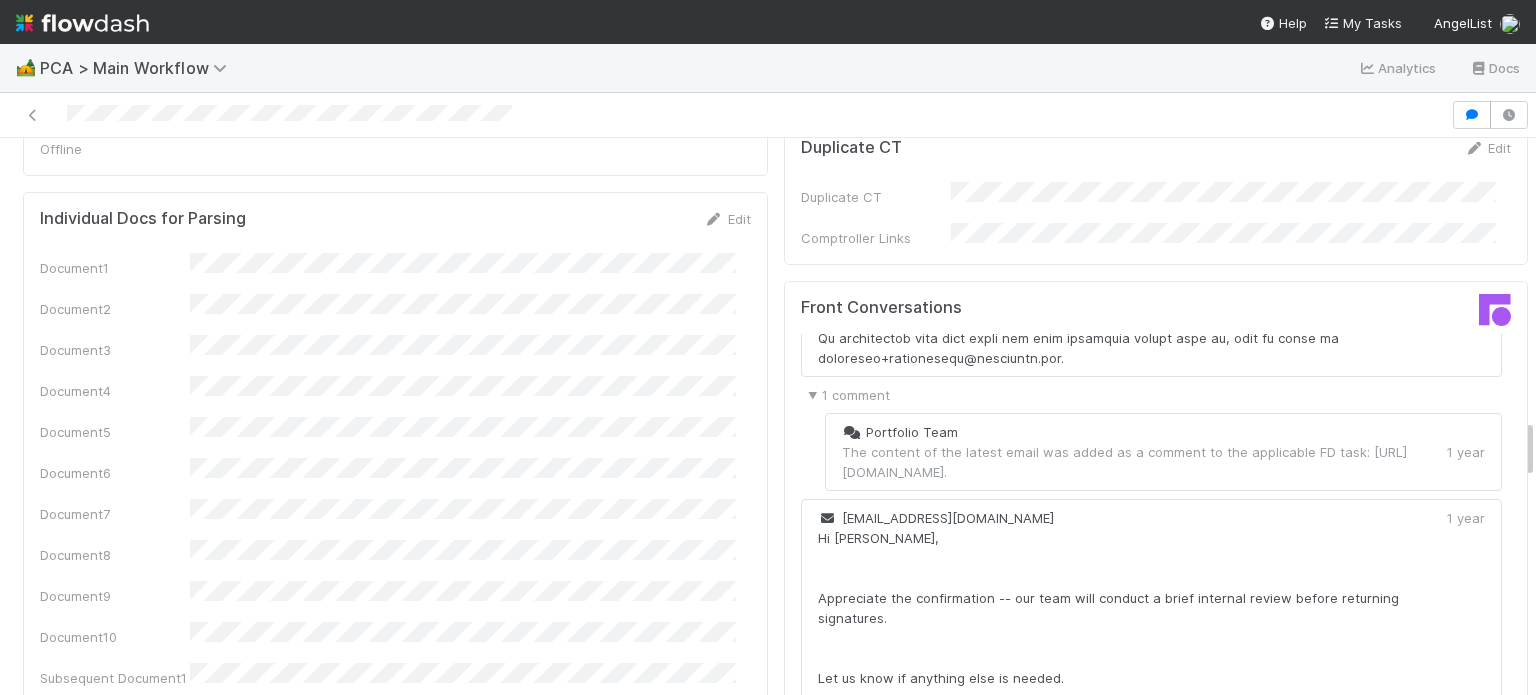 scroll, scrollTop: 5232, scrollLeft: 0, axis: vertical 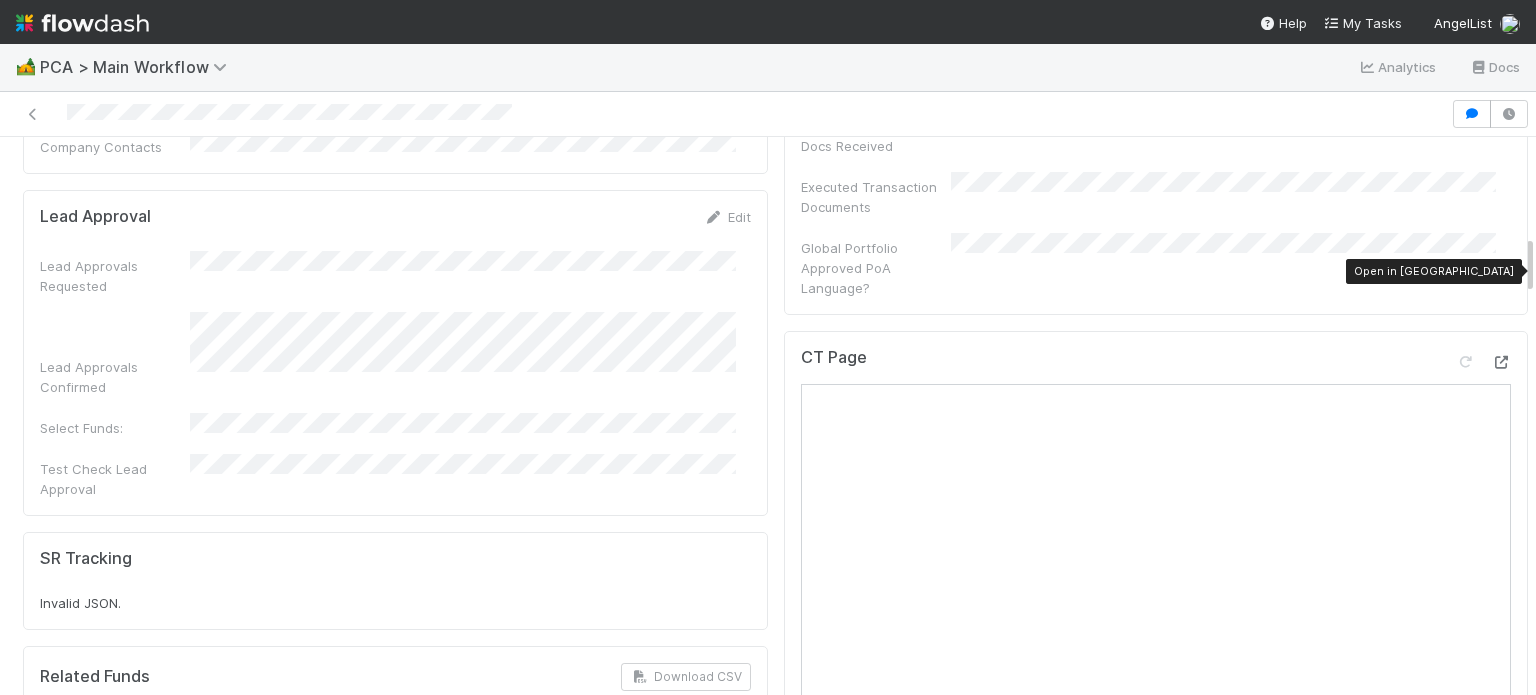 click at bounding box center [1501, 362] 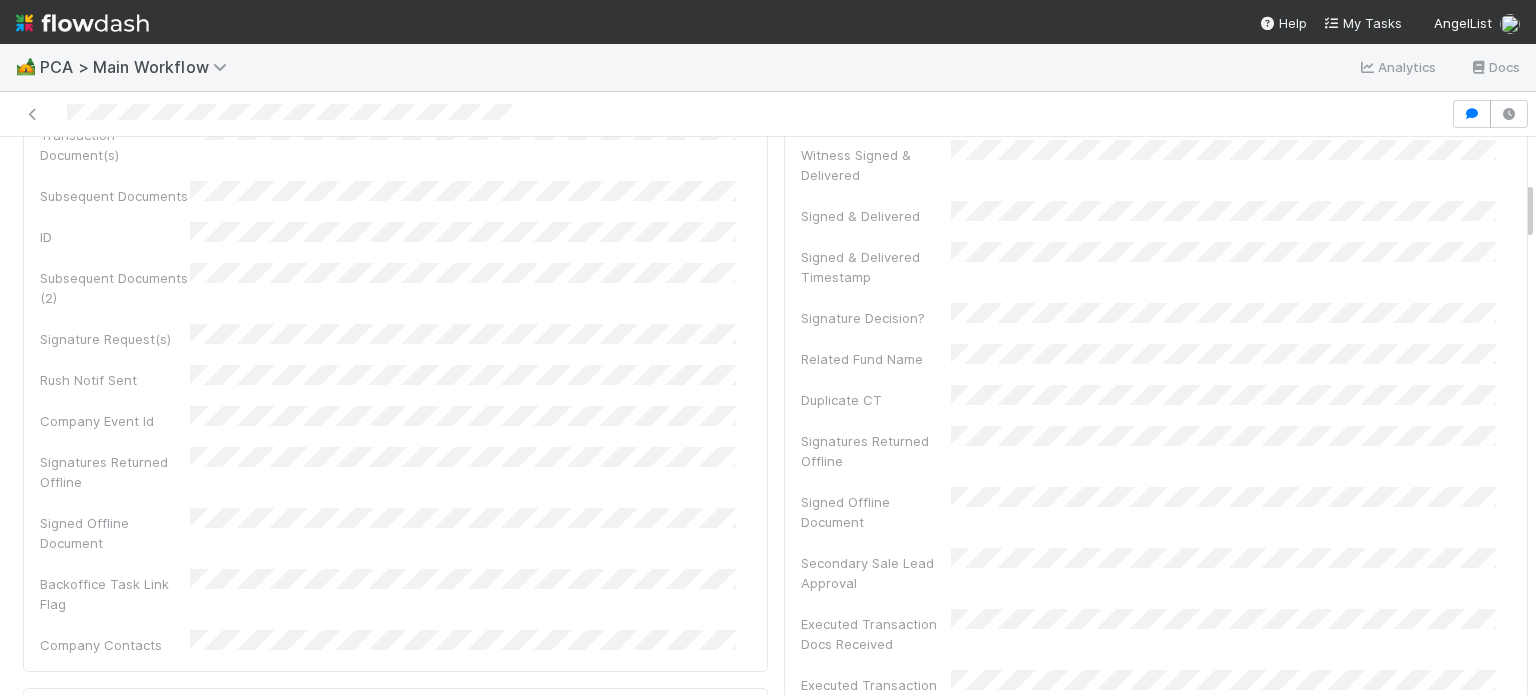 scroll, scrollTop: 408, scrollLeft: 0, axis: vertical 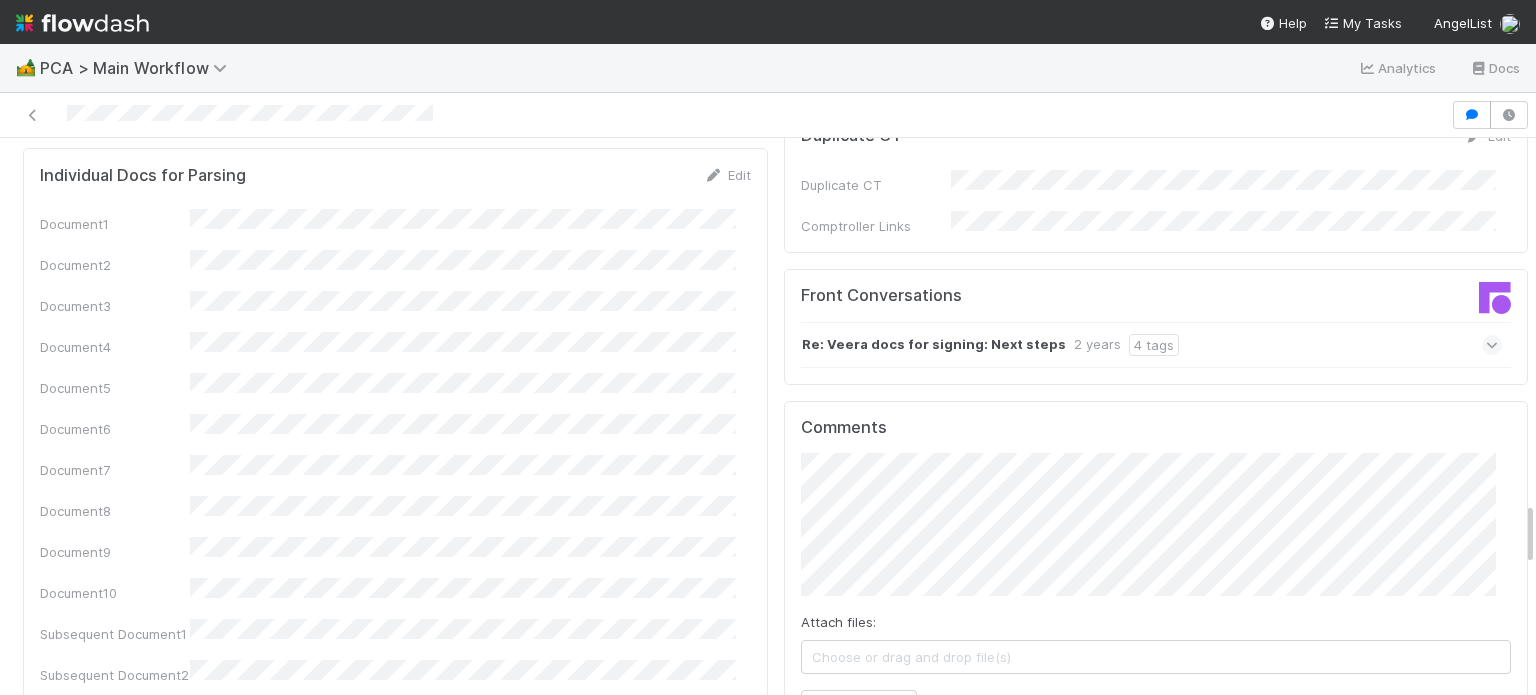 click on "Re: Veera docs for signing: Next steps" at bounding box center [934, 345] 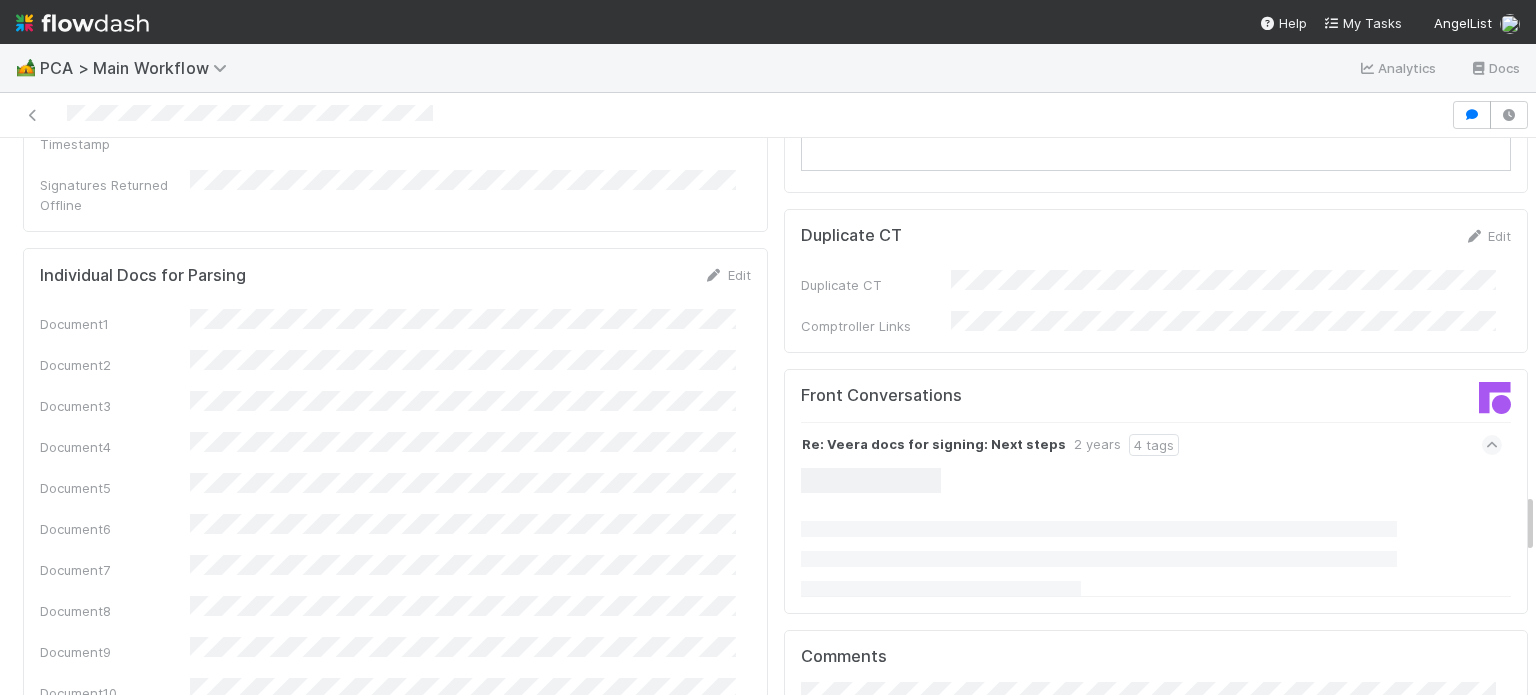 scroll, scrollTop: 3100, scrollLeft: 0, axis: vertical 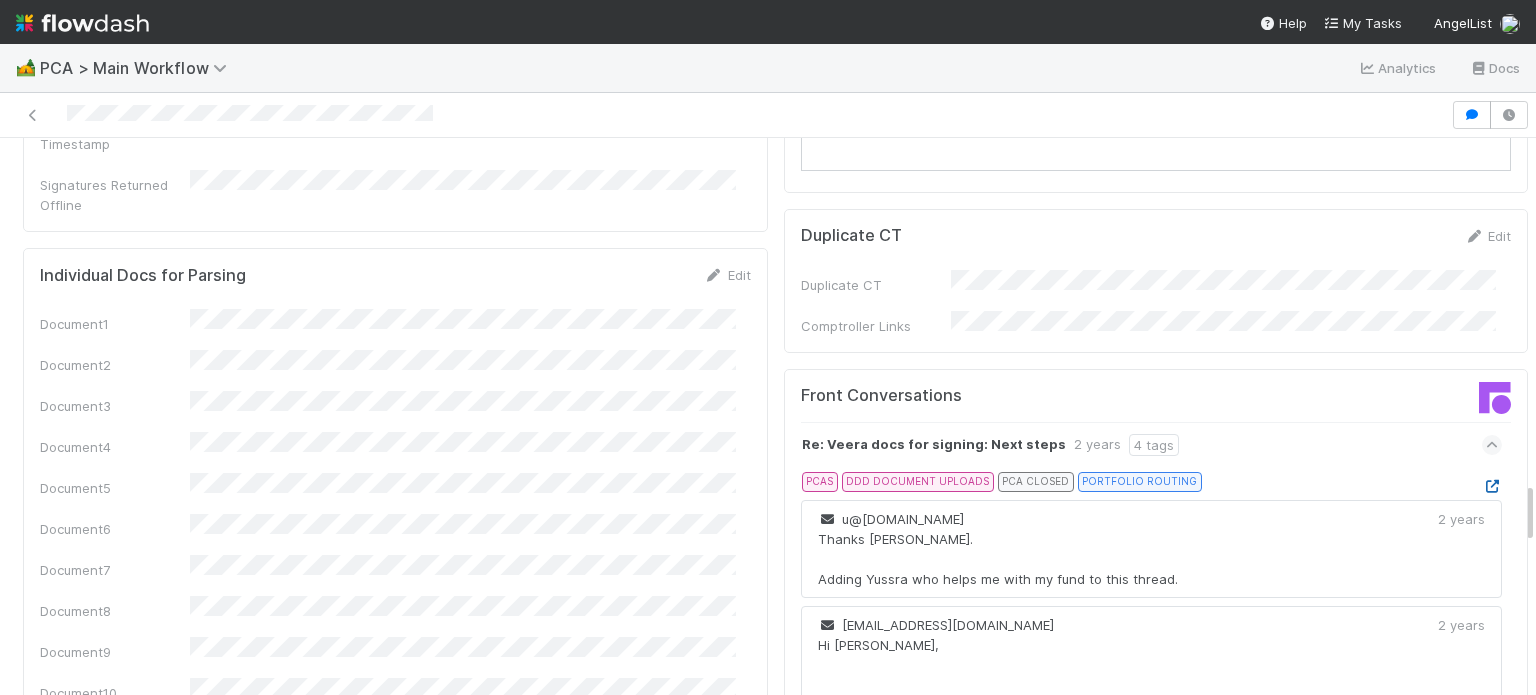 click at bounding box center (1492, 486) 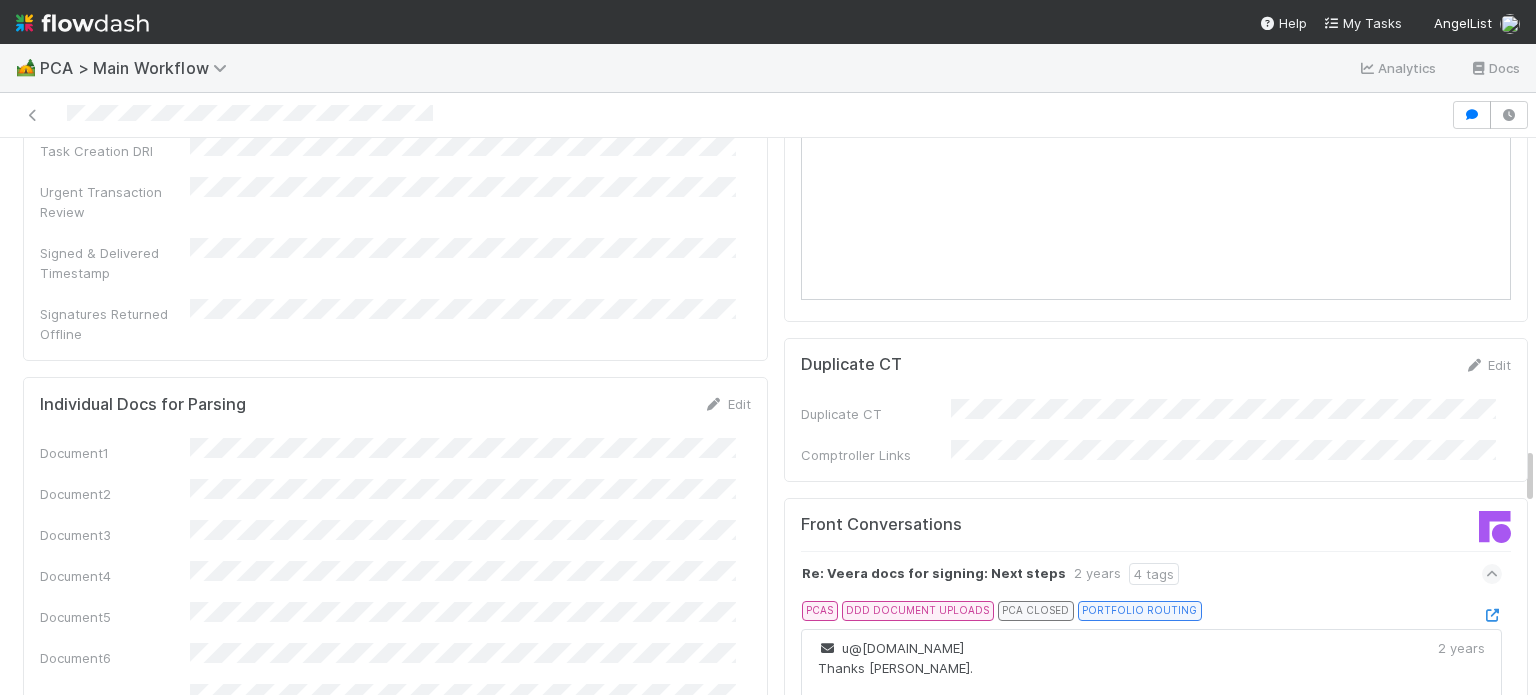 scroll, scrollTop: 3000, scrollLeft: 0, axis: vertical 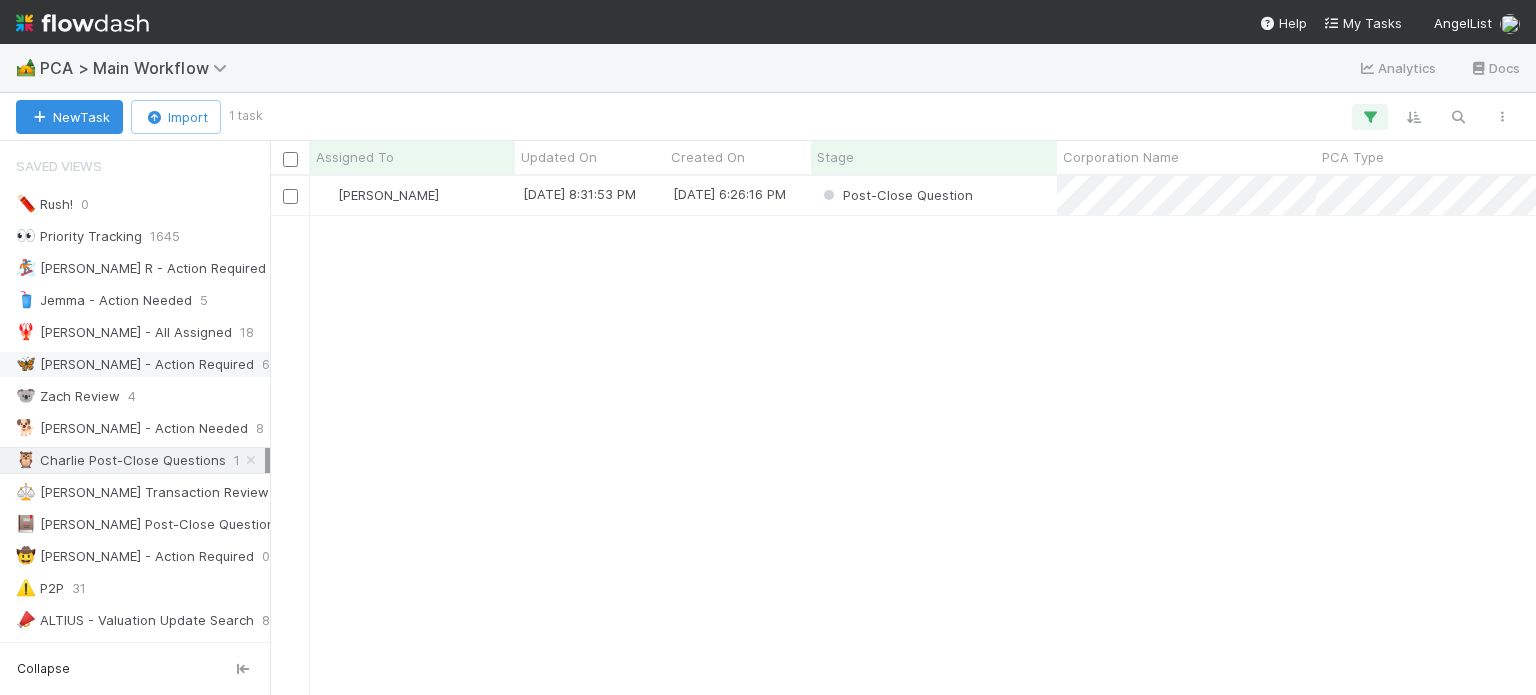 click on "🦋 Nathalie - Action Required" at bounding box center (135, 364) 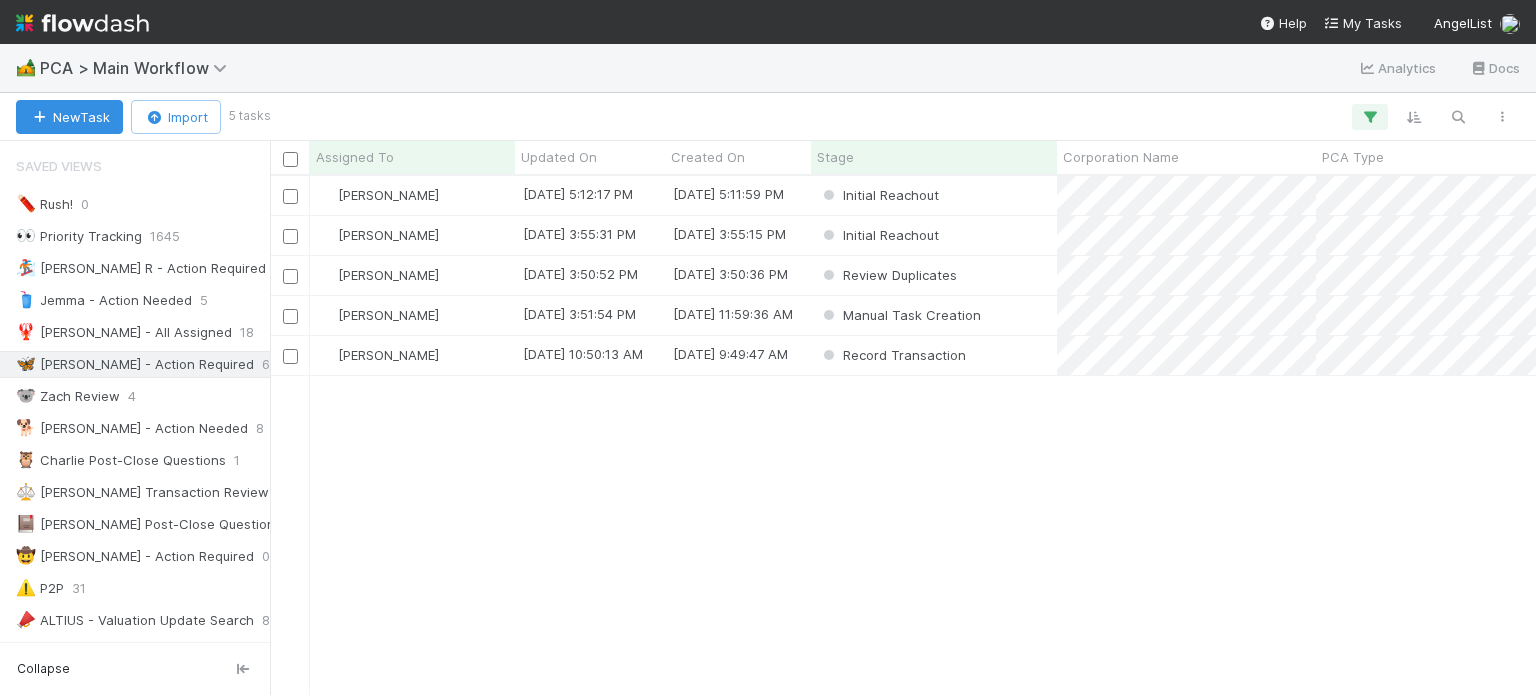 scroll, scrollTop: 16, scrollLeft: 16, axis: both 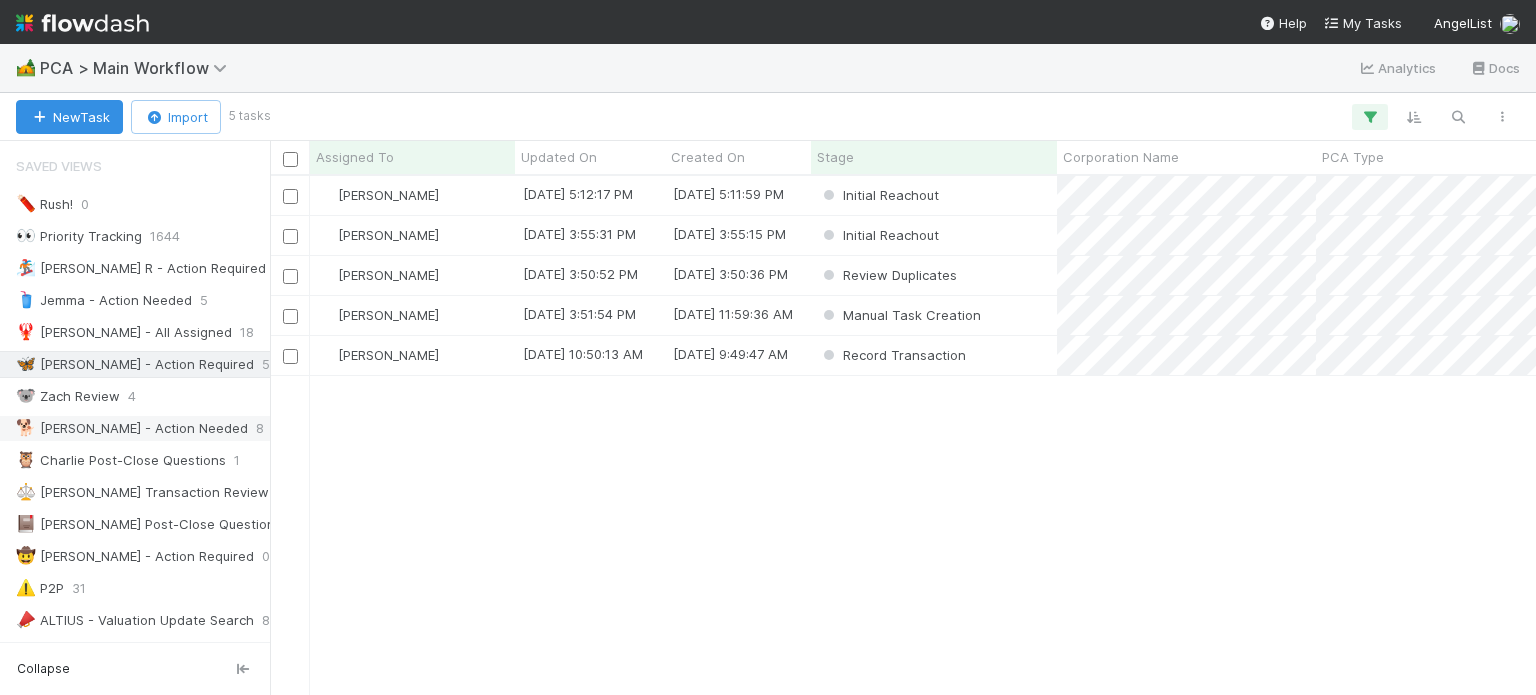 click on "🐕 Charlie - Action Needed" at bounding box center (132, 428) 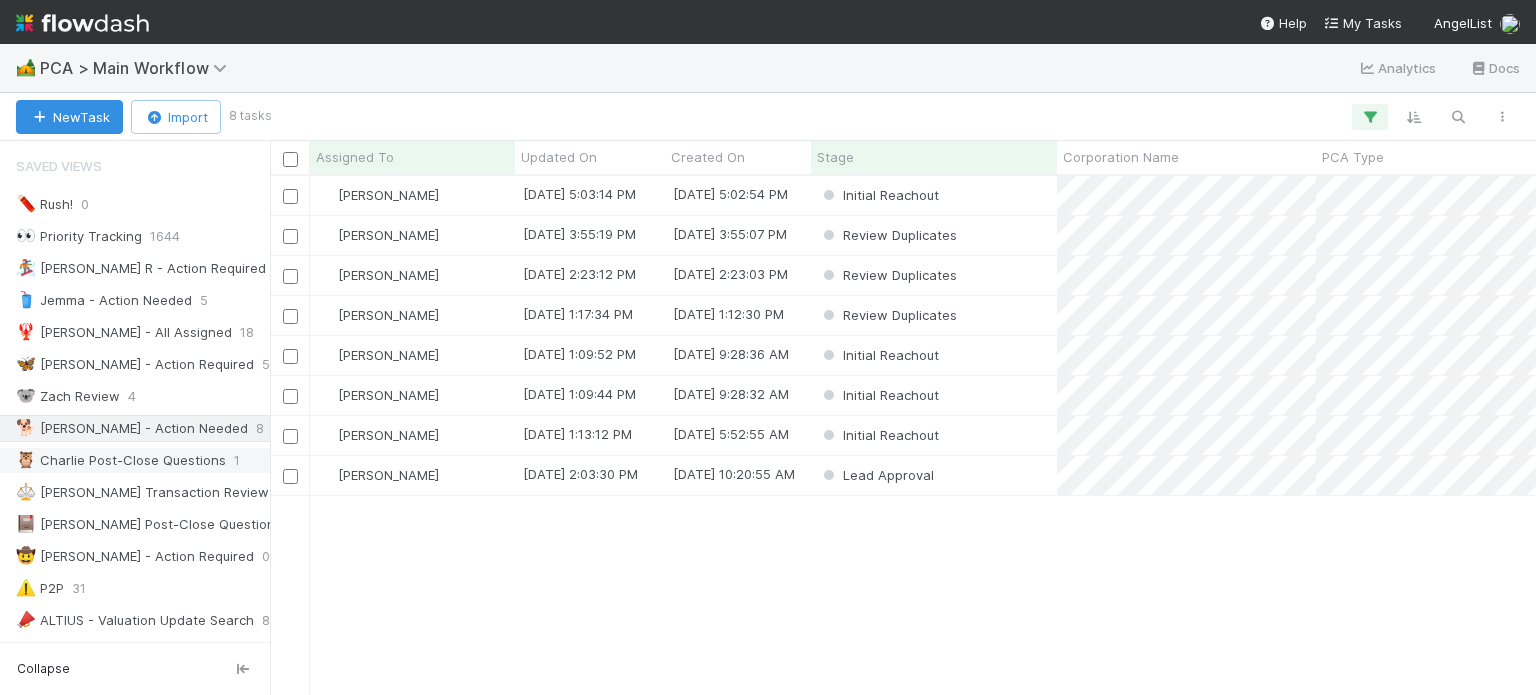 scroll, scrollTop: 16, scrollLeft: 16, axis: both 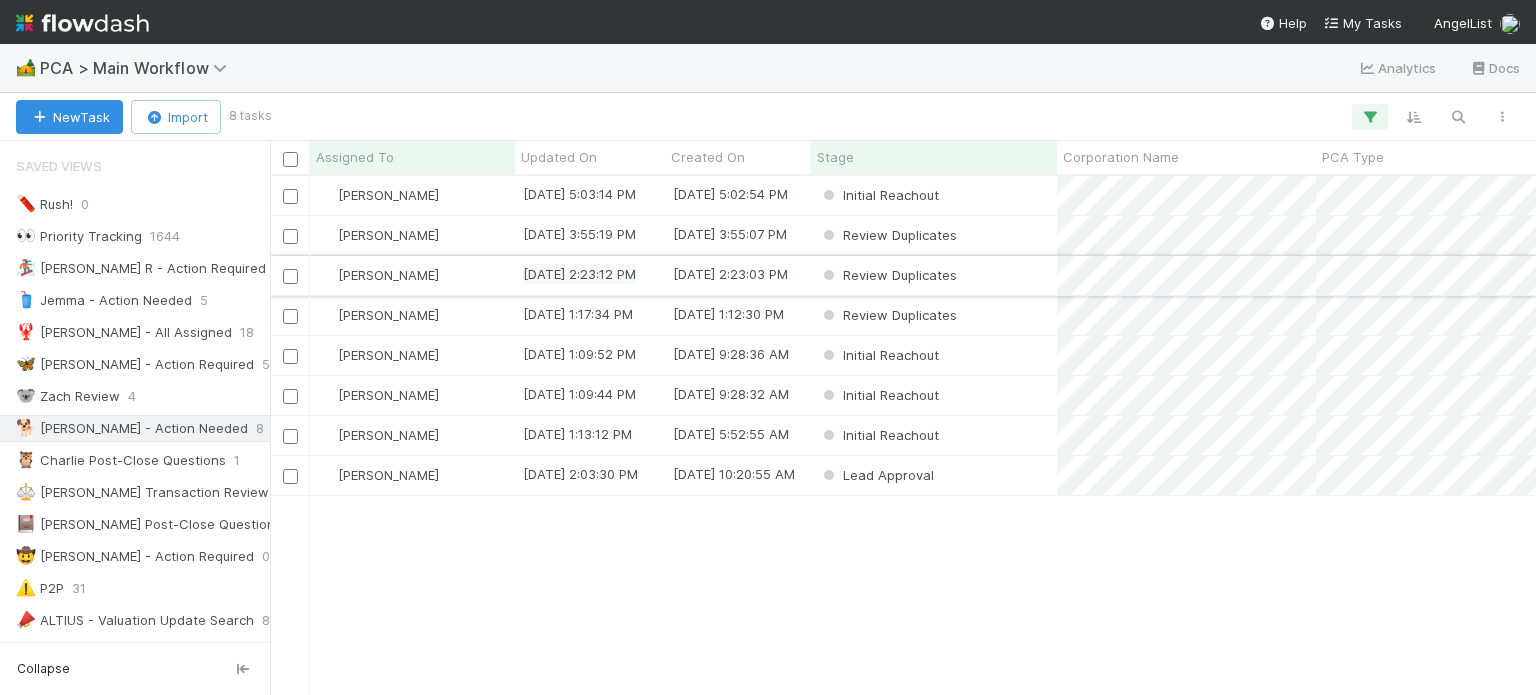 click on "[DATE] 2:23:12 PM" at bounding box center [579, 274] 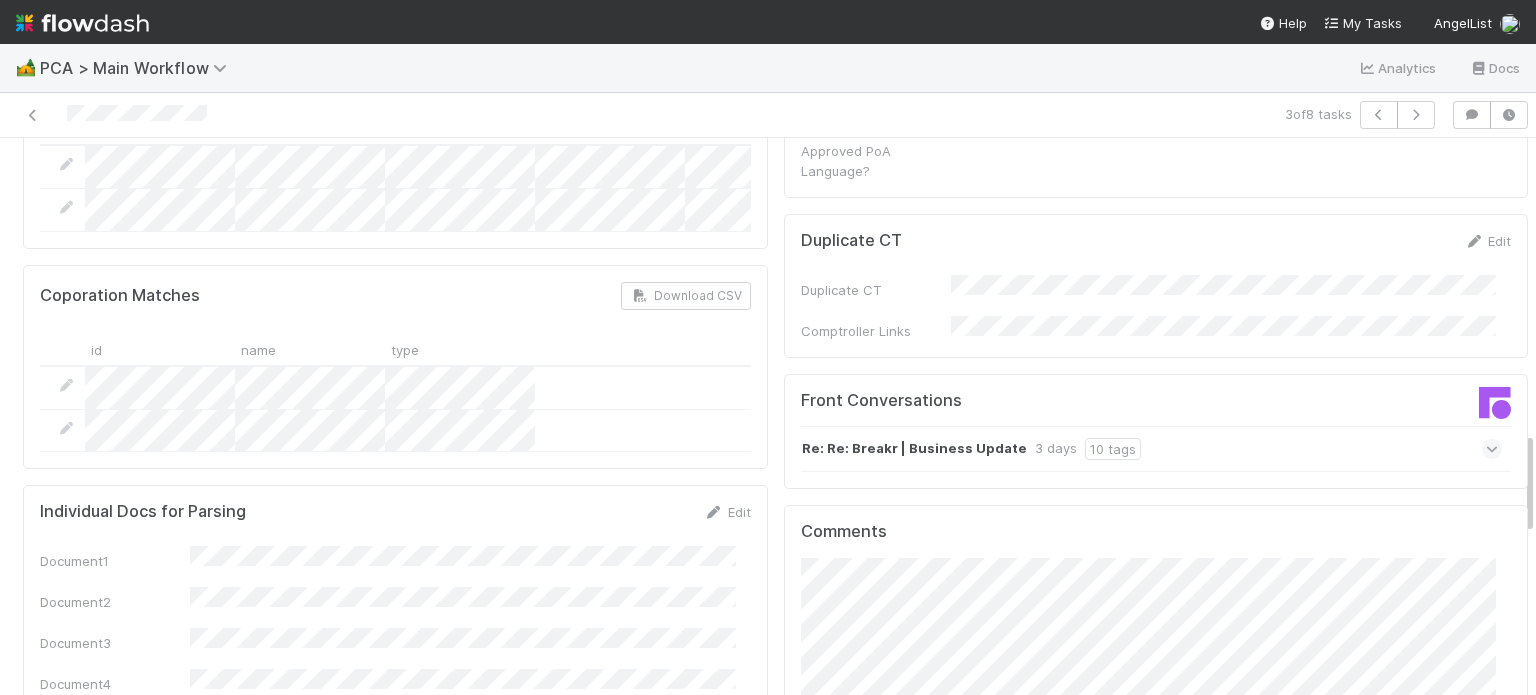 scroll, scrollTop: 1600, scrollLeft: 0, axis: vertical 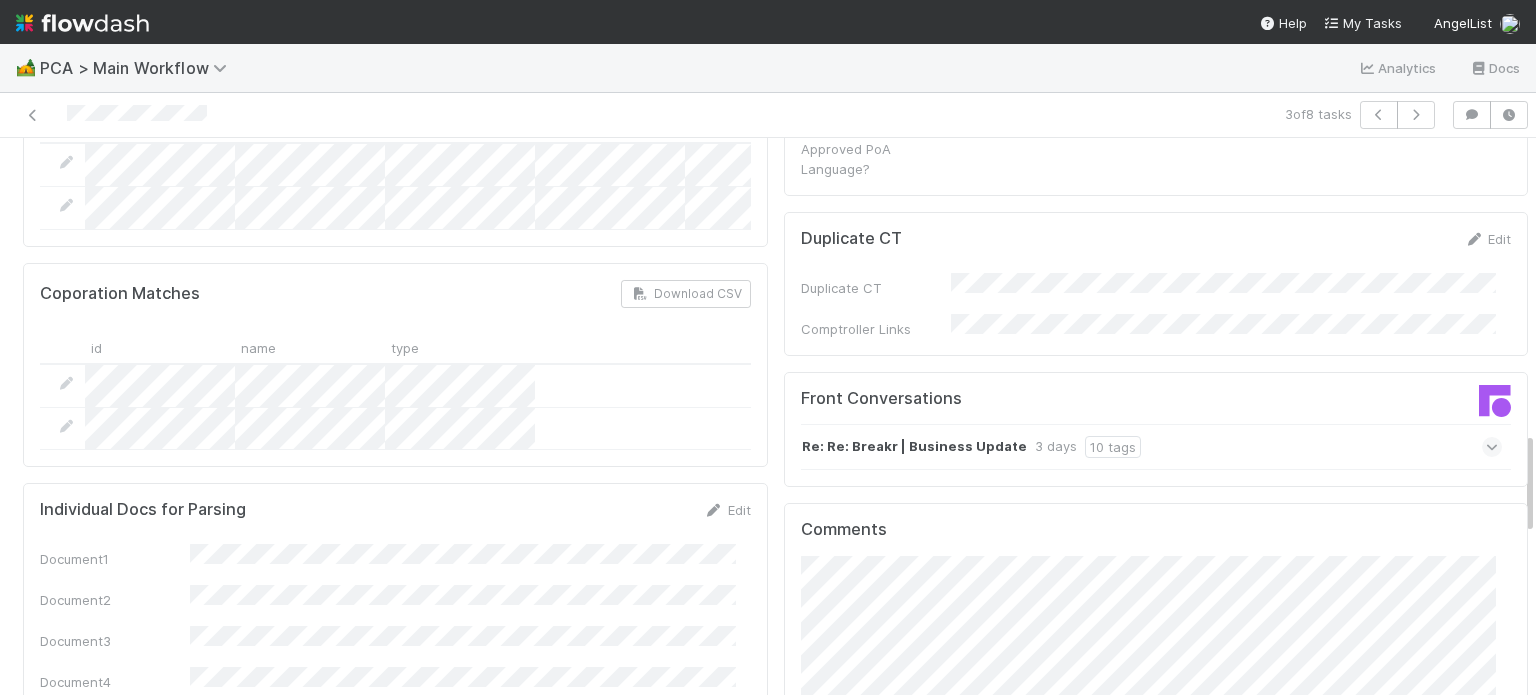 click at bounding box center [1492, 447] 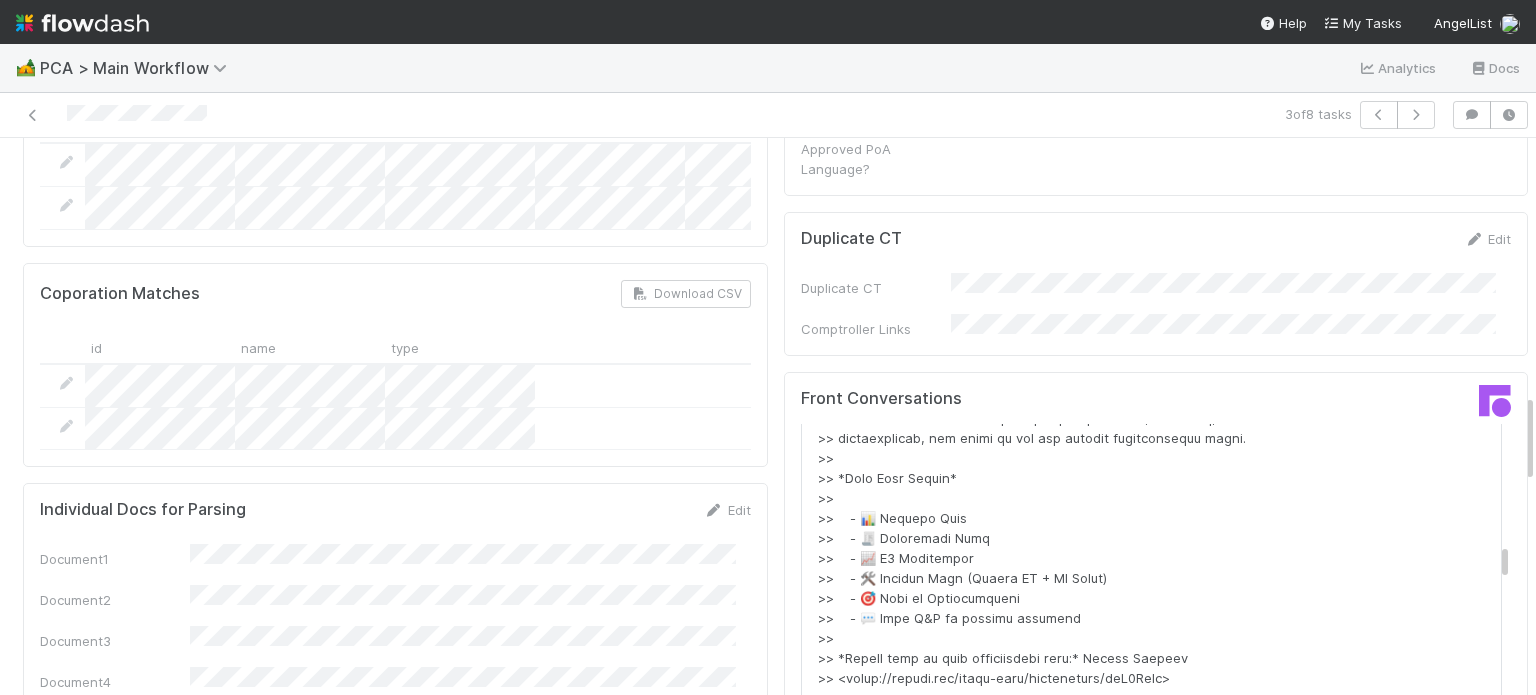 scroll, scrollTop: 14100, scrollLeft: 0, axis: vertical 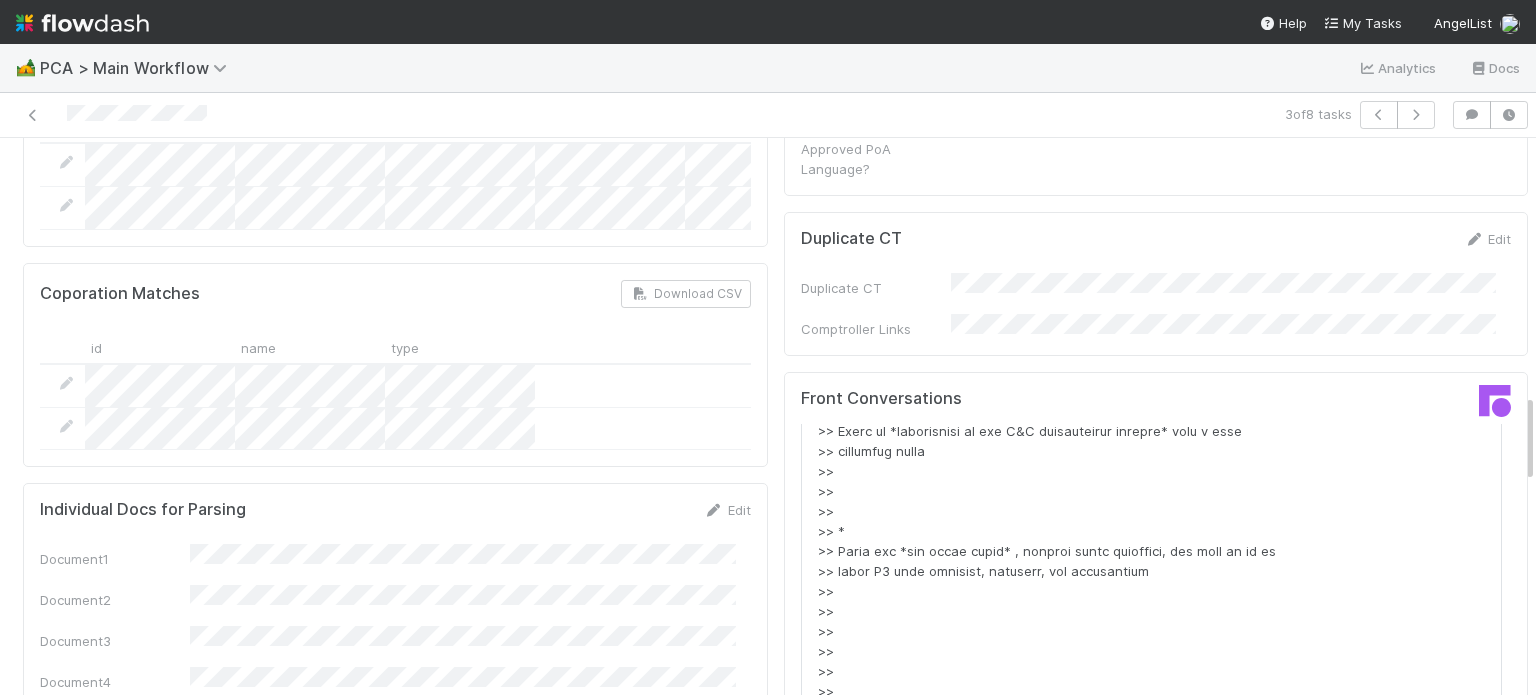 drag, startPoint x: 1475, startPoint y: 461, endPoint x: 1479, endPoint y: 707, distance: 246.03252 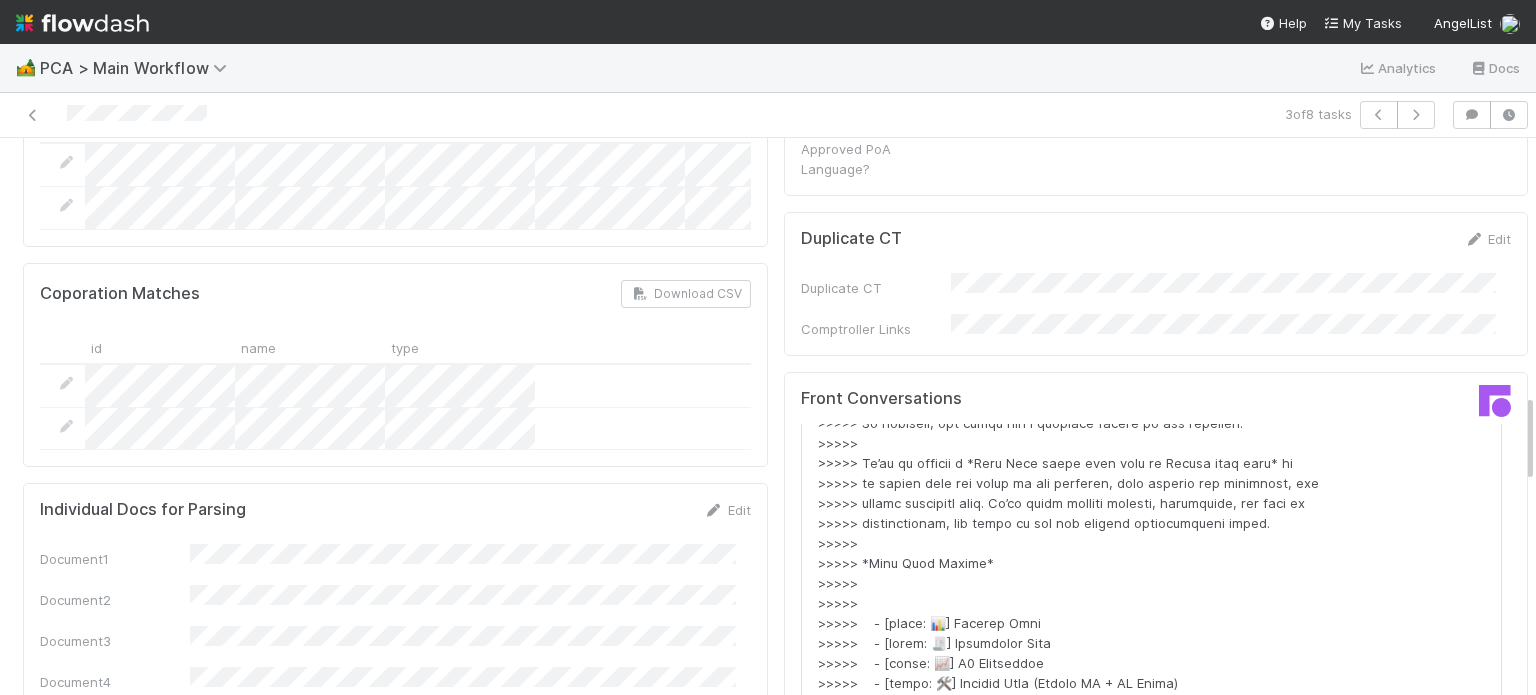 scroll, scrollTop: 51739, scrollLeft: 0, axis: vertical 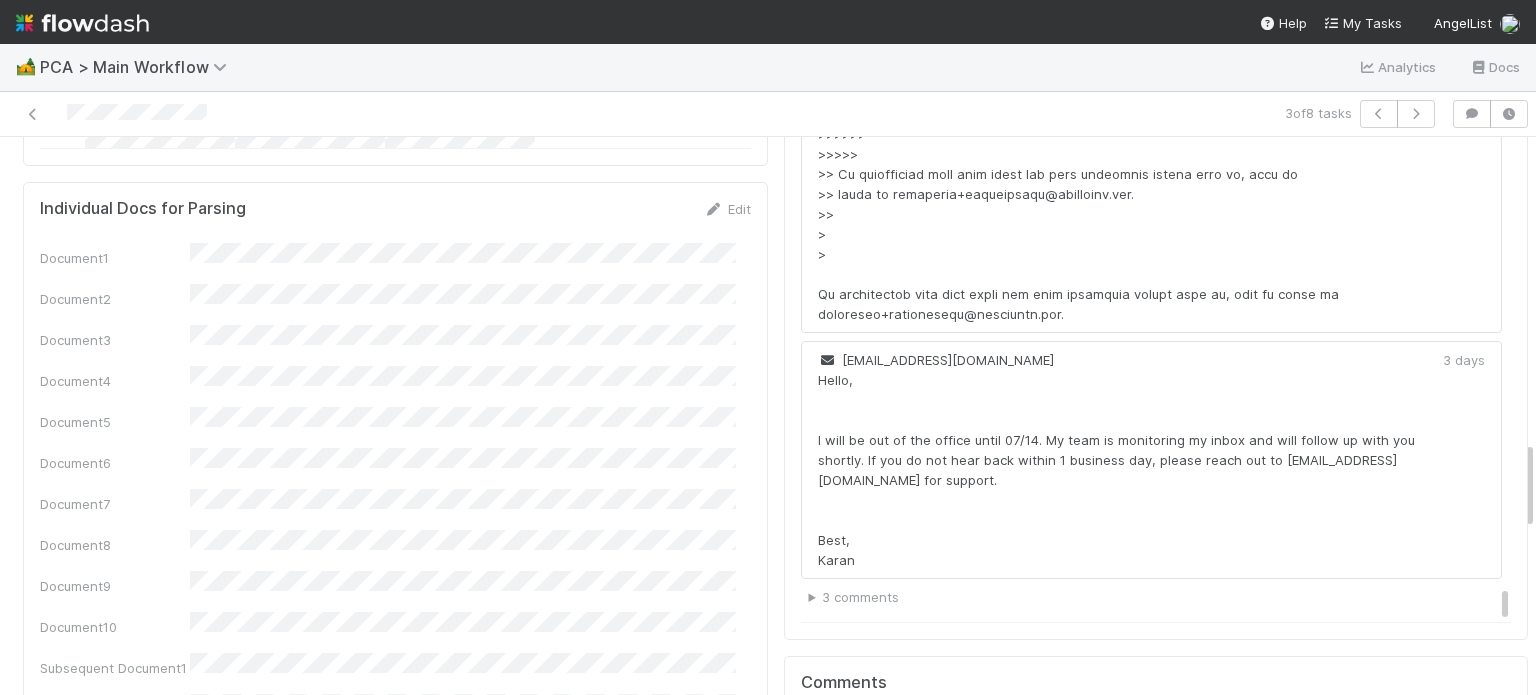 drag, startPoint x: 1477, startPoint y: 464, endPoint x: 1470, endPoint y: 493, distance: 29.832869 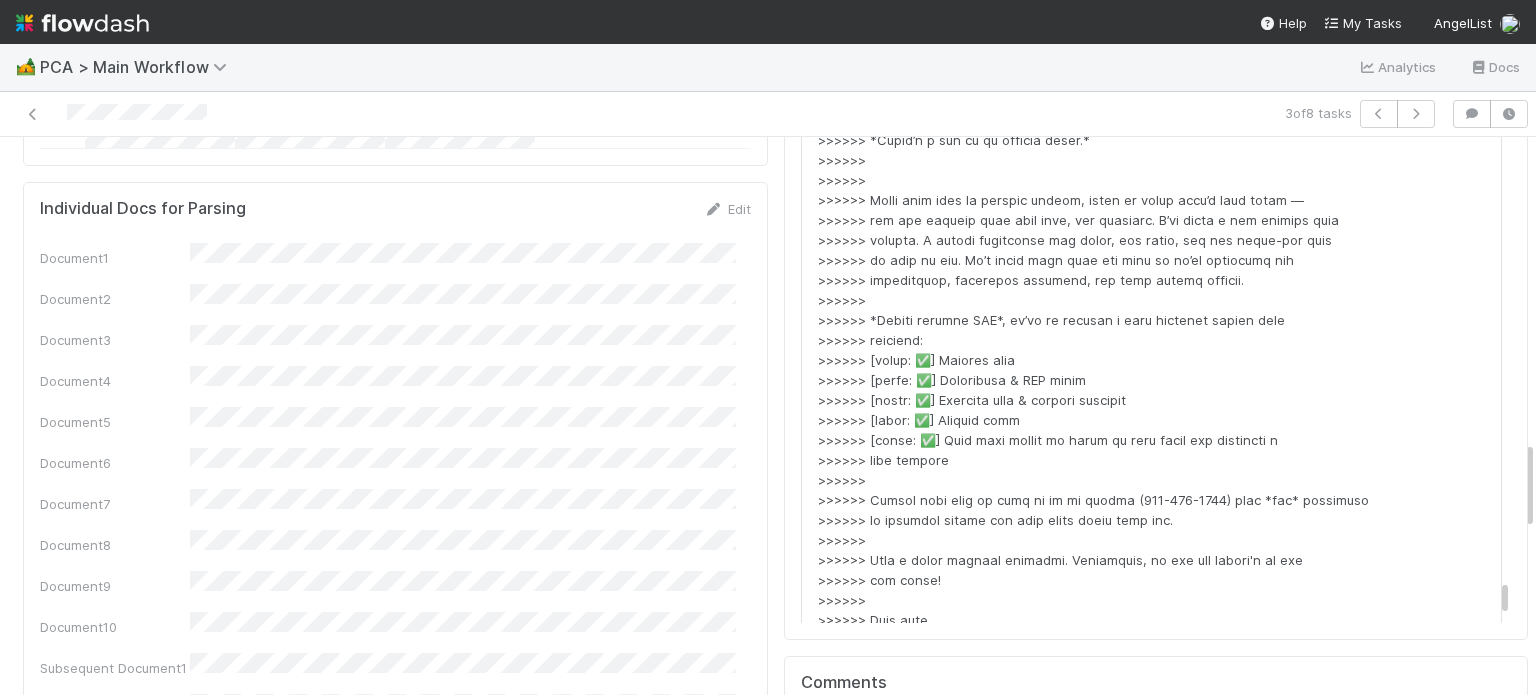 scroll, scrollTop: 52640, scrollLeft: 0, axis: vertical 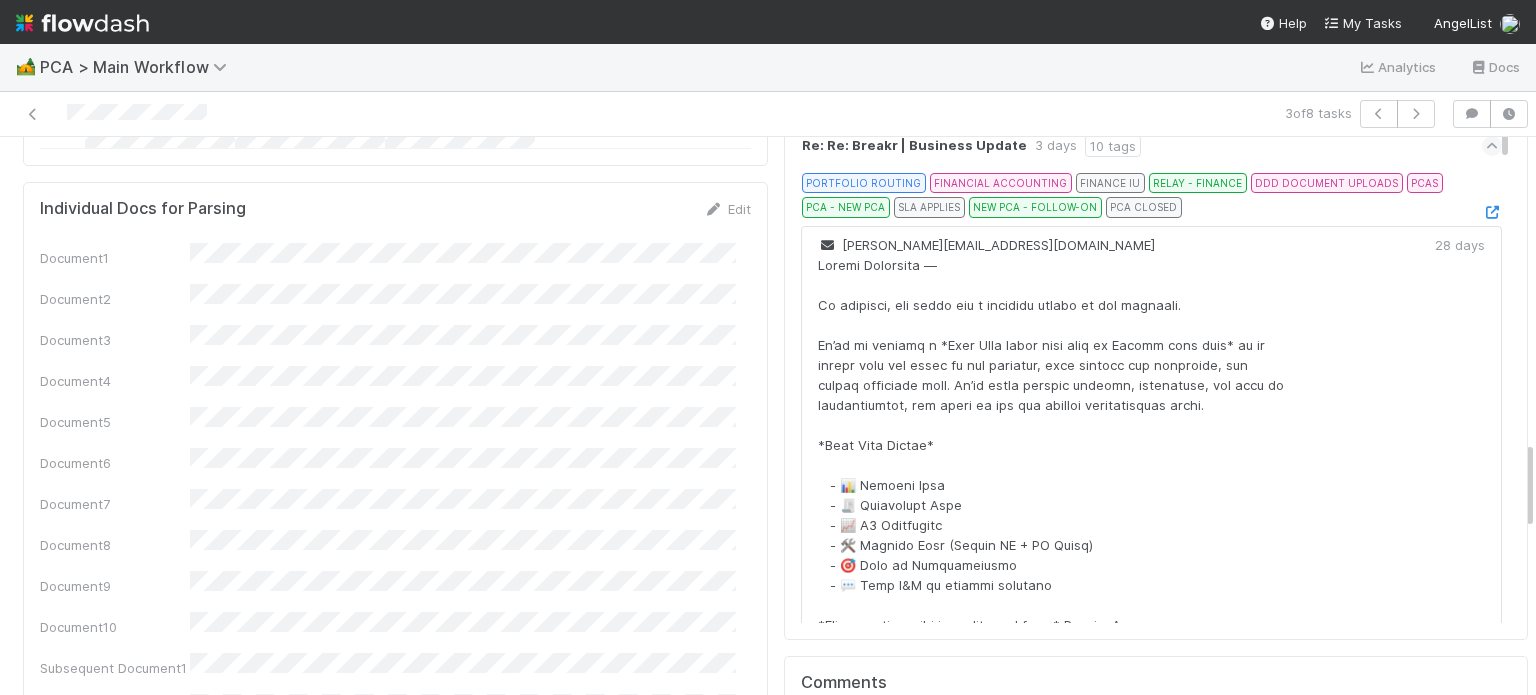 drag, startPoint x: 1477, startPoint y: 479, endPoint x: 1204, endPoint y: 155, distance: 423.6803 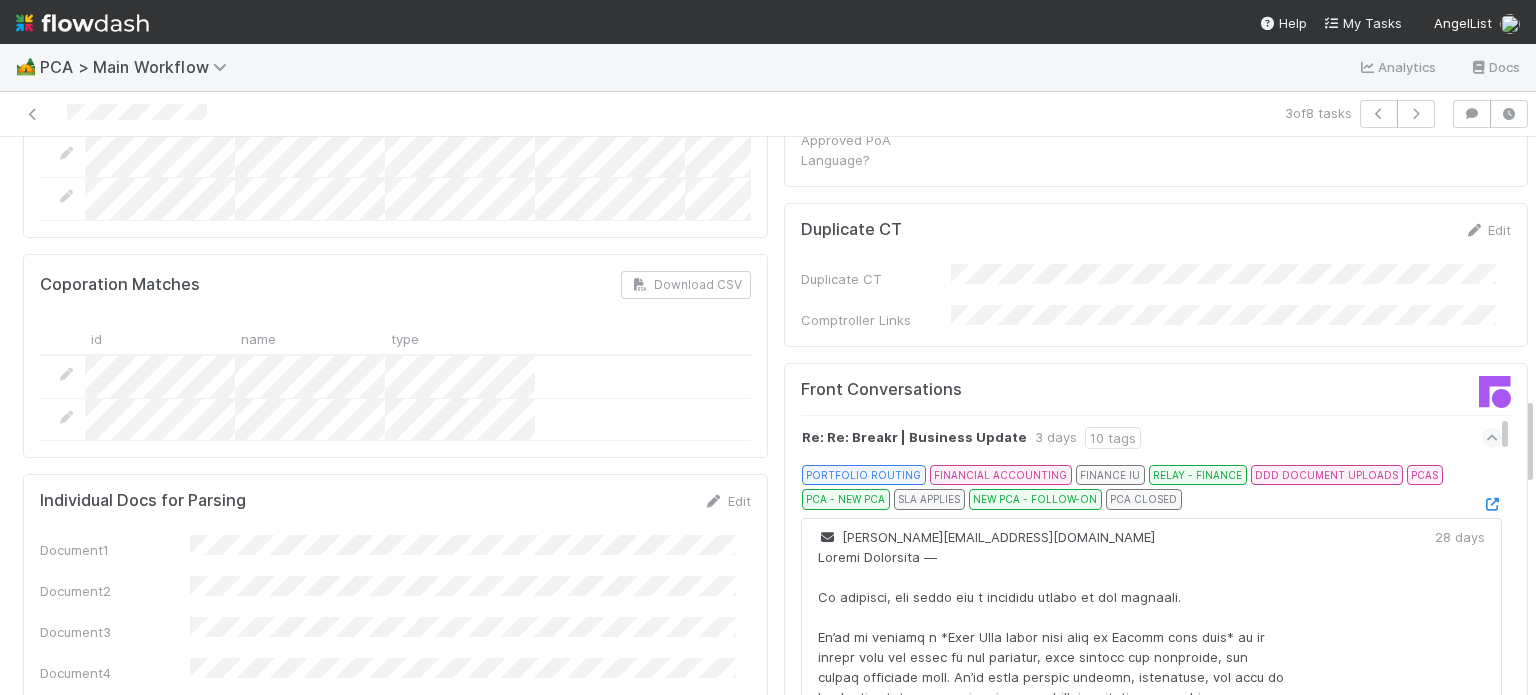 scroll, scrollTop: 1600, scrollLeft: 0, axis: vertical 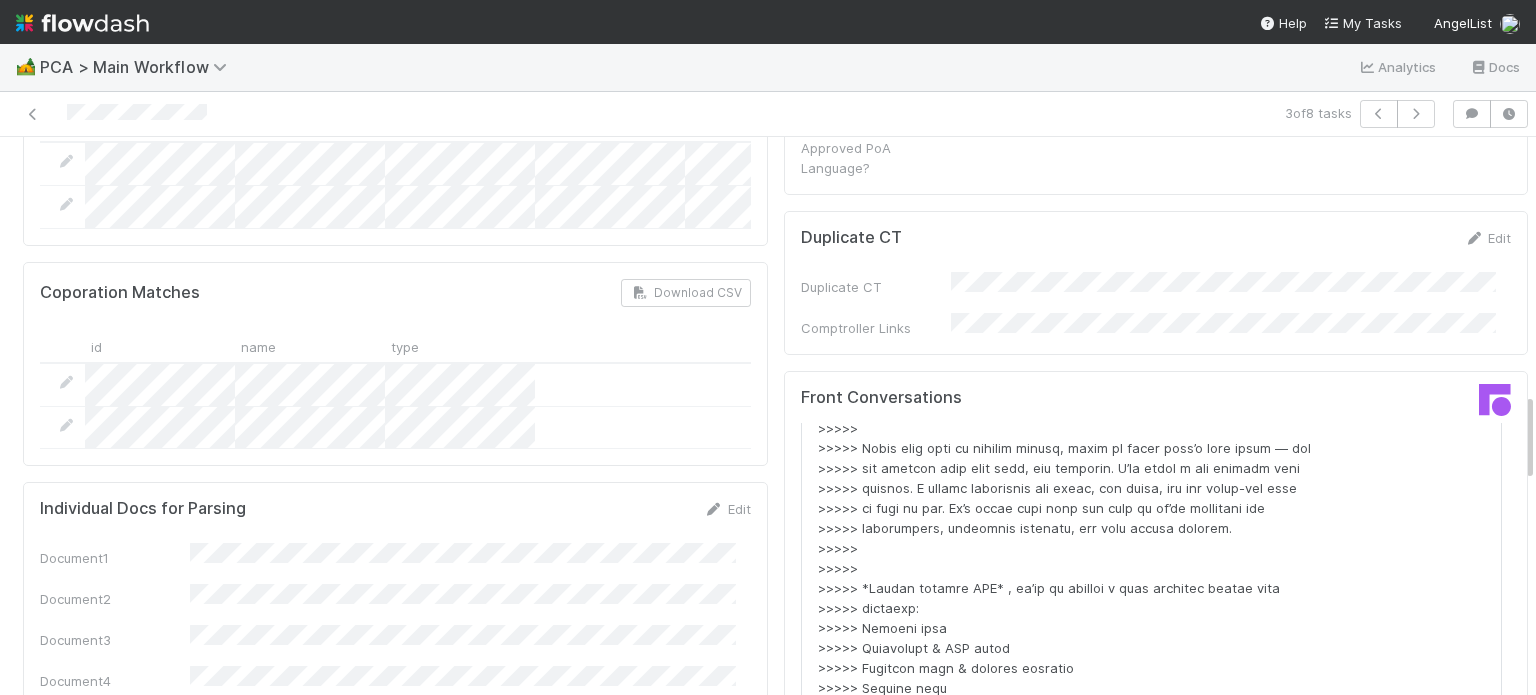 drag, startPoint x: 1475, startPoint y: 323, endPoint x: 1283, endPoint y: 523, distance: 277.24356 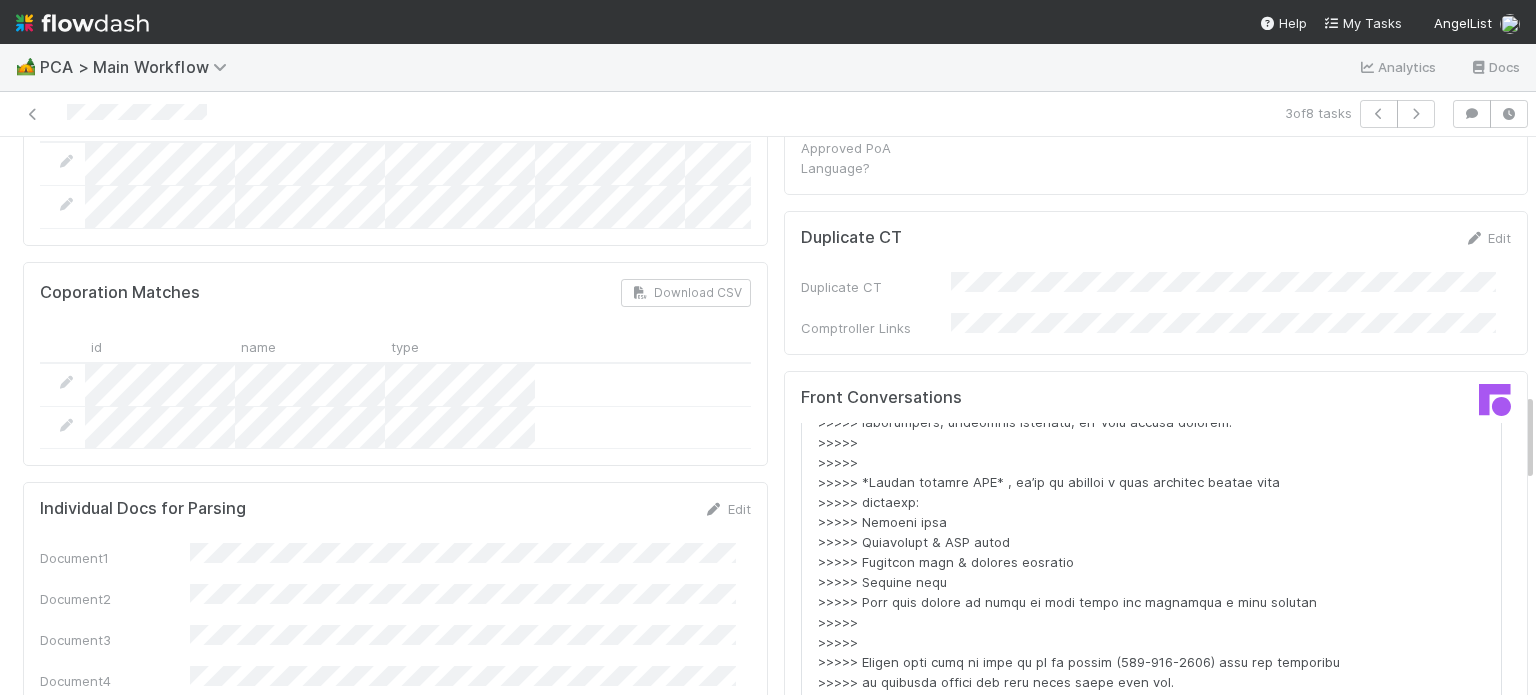scroll, scrollTop: 45979, scrollLeft: 0, axis: vertical 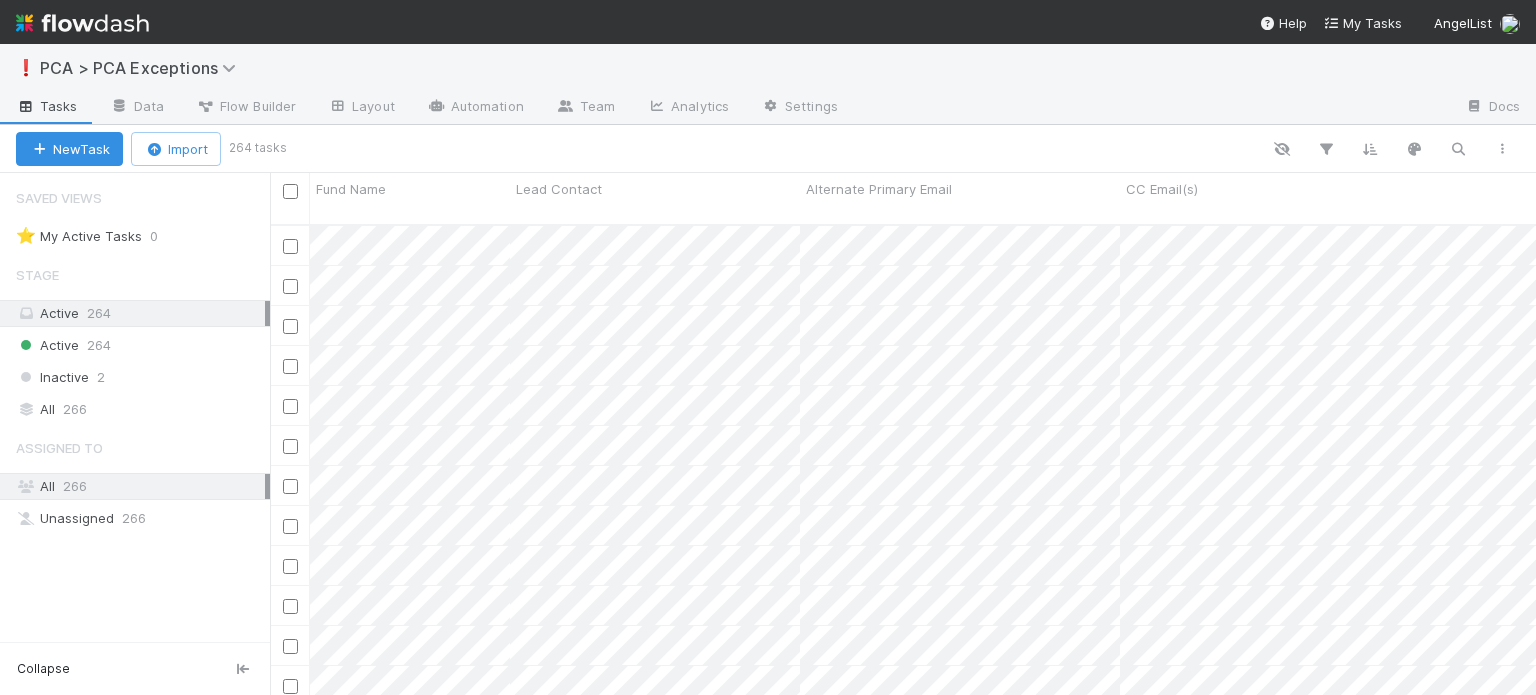 click at bounding box center [82, 23] 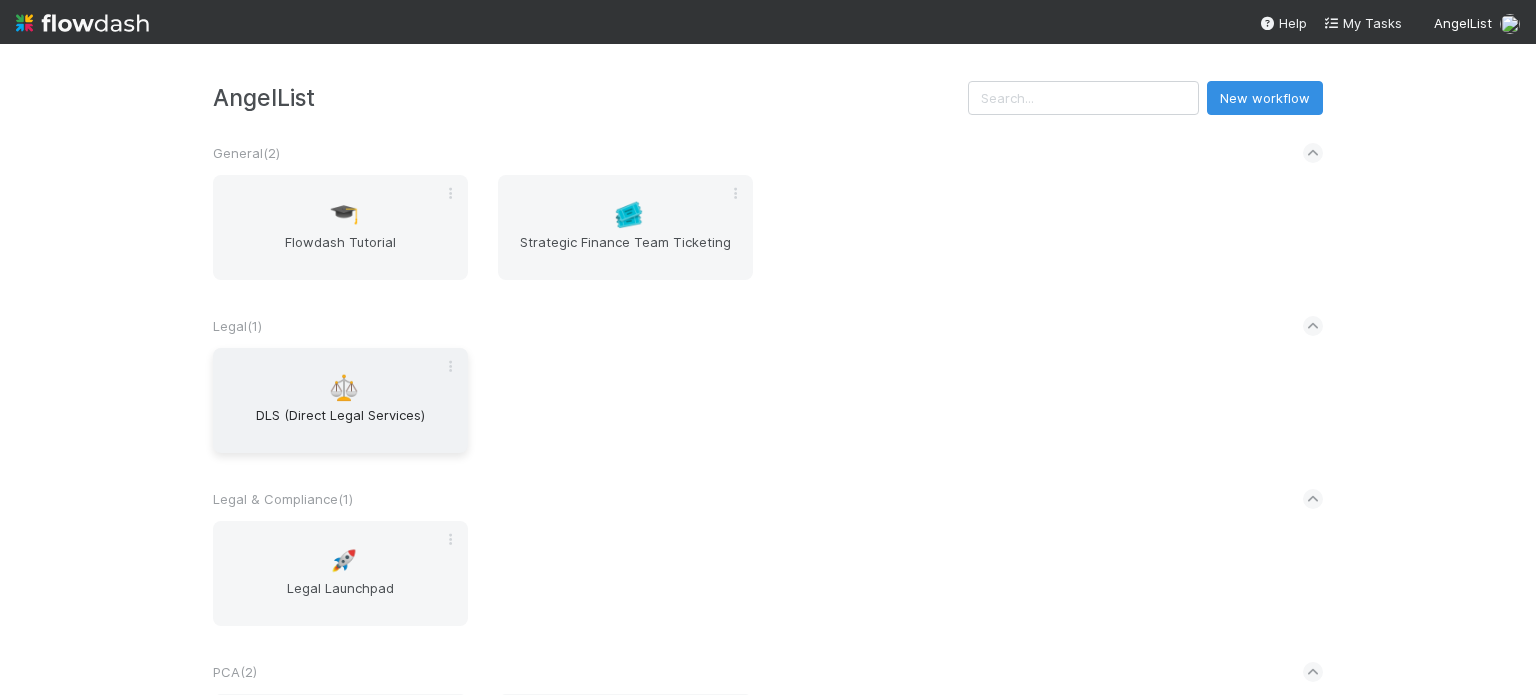scroll, scrollTop: 0, scrollLeft: 0, axis: both 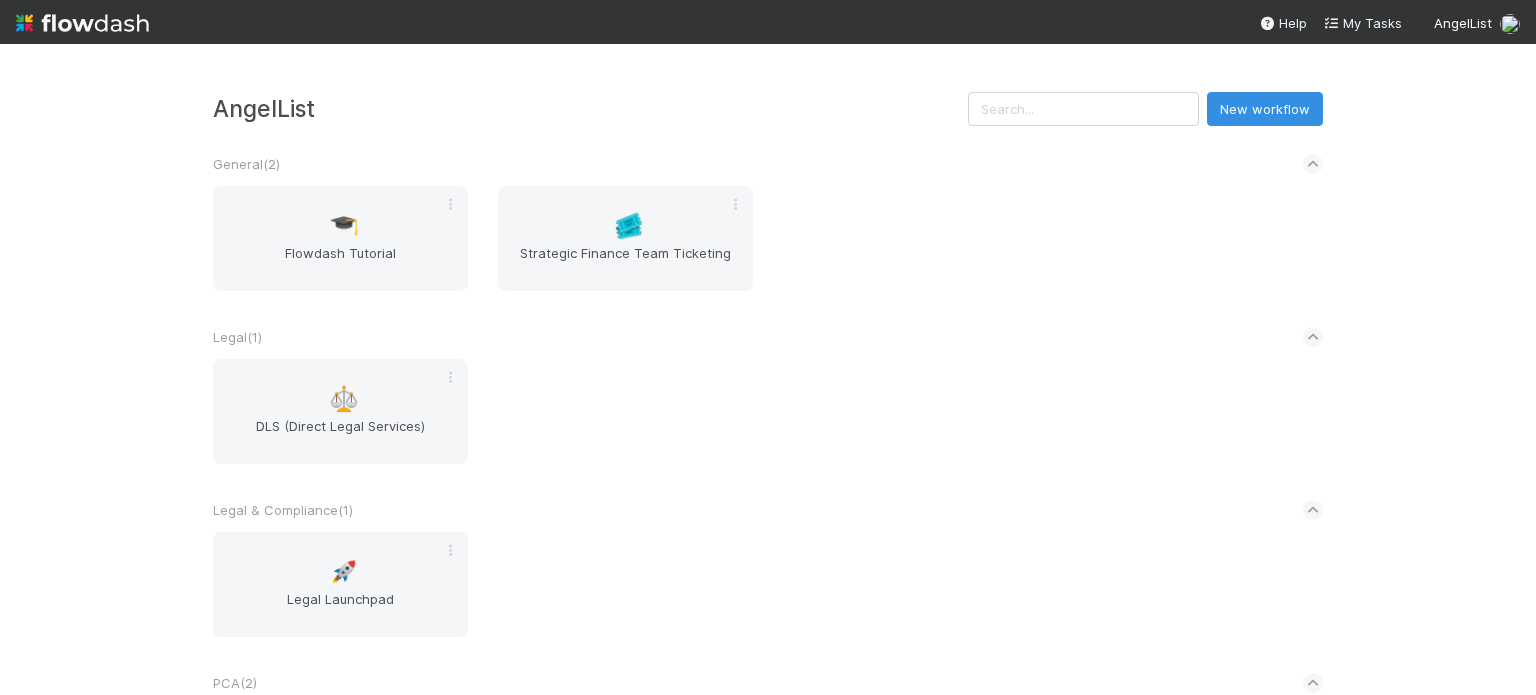 click at bounding box center (82, 23) 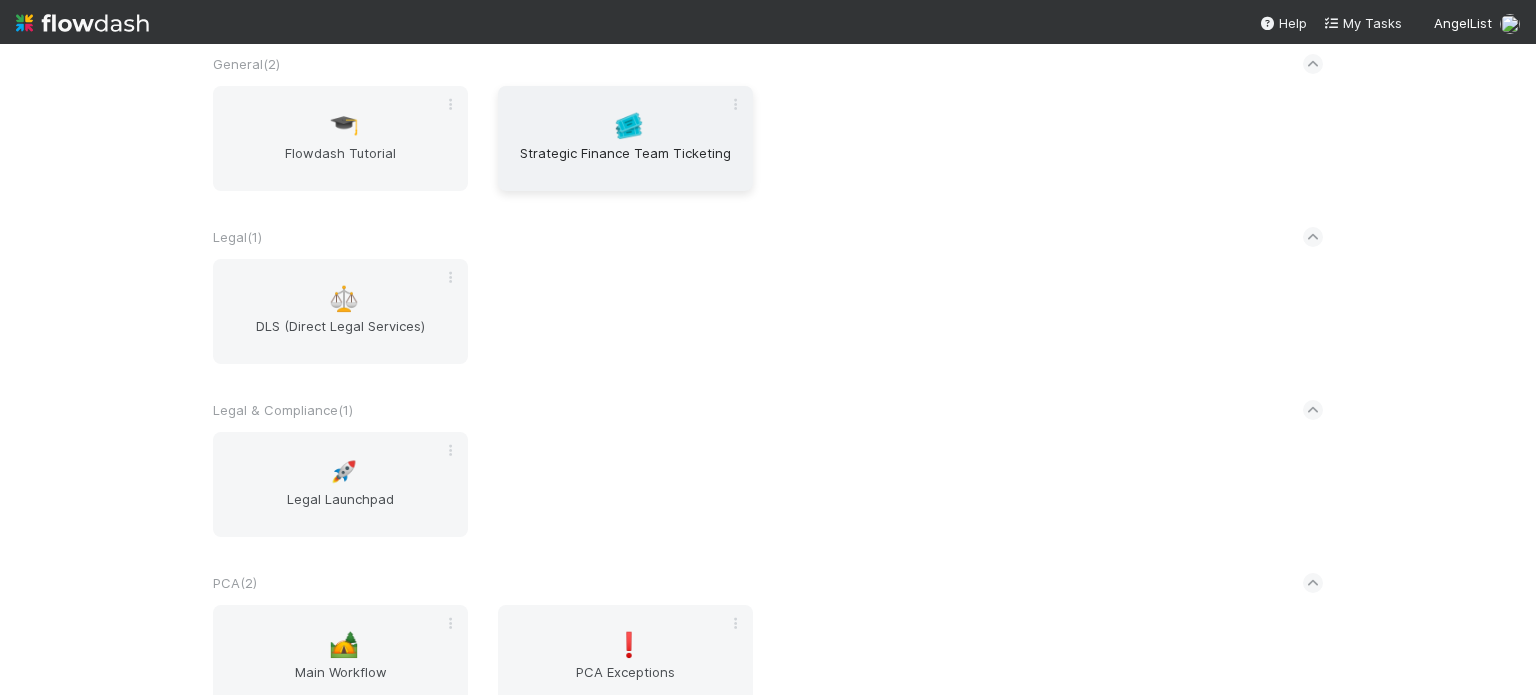 scroll, scrollTop: 141, scrollLeft: 0, axis: vertical 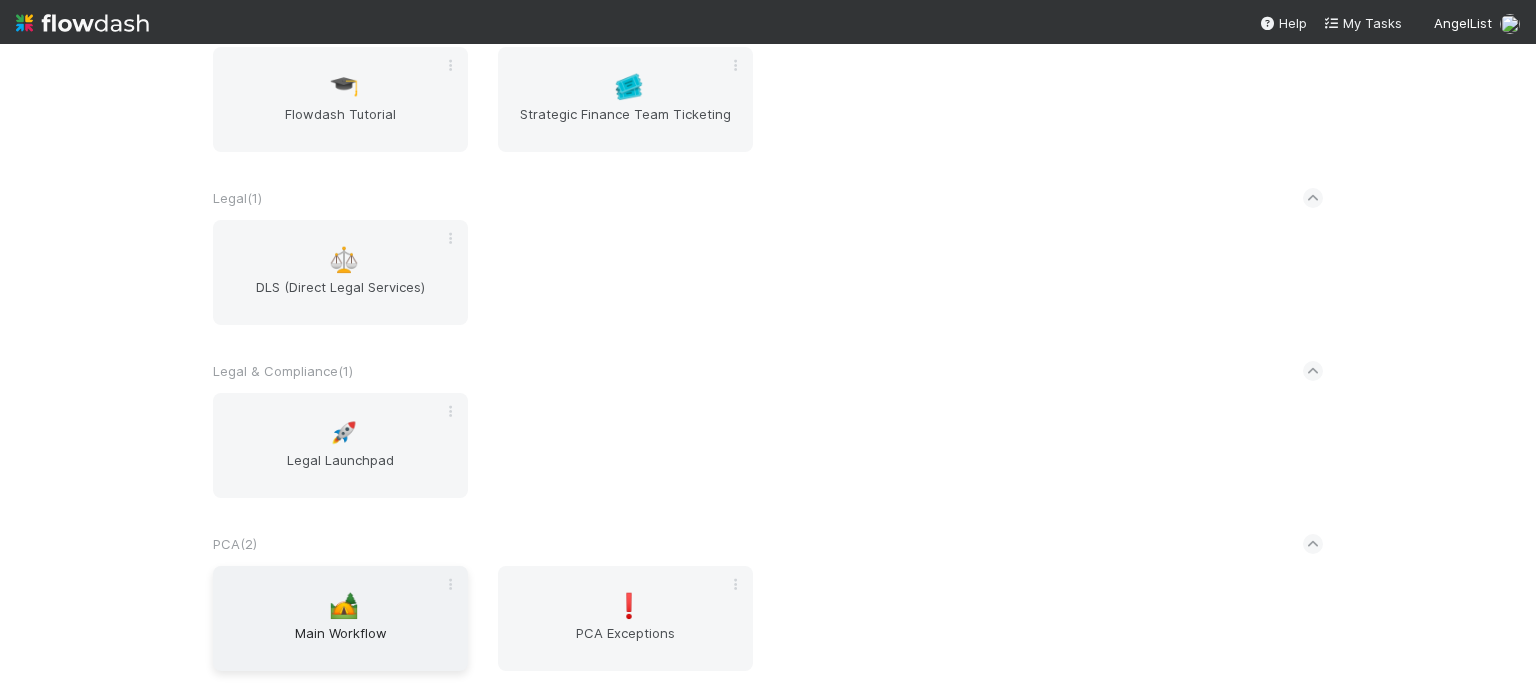 click on "🏕️ Main Workflow" at bounding box center (340, 618) 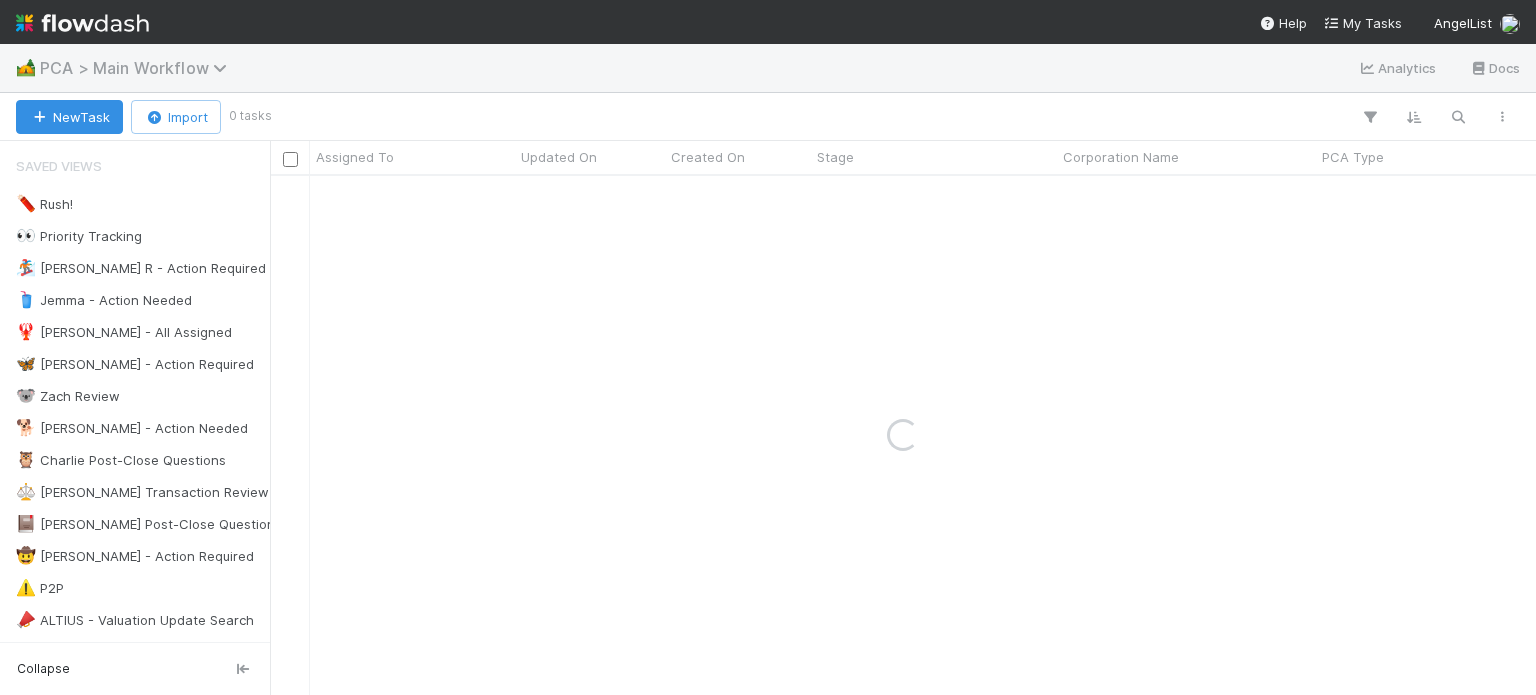 click at bounding box center (223, 68) 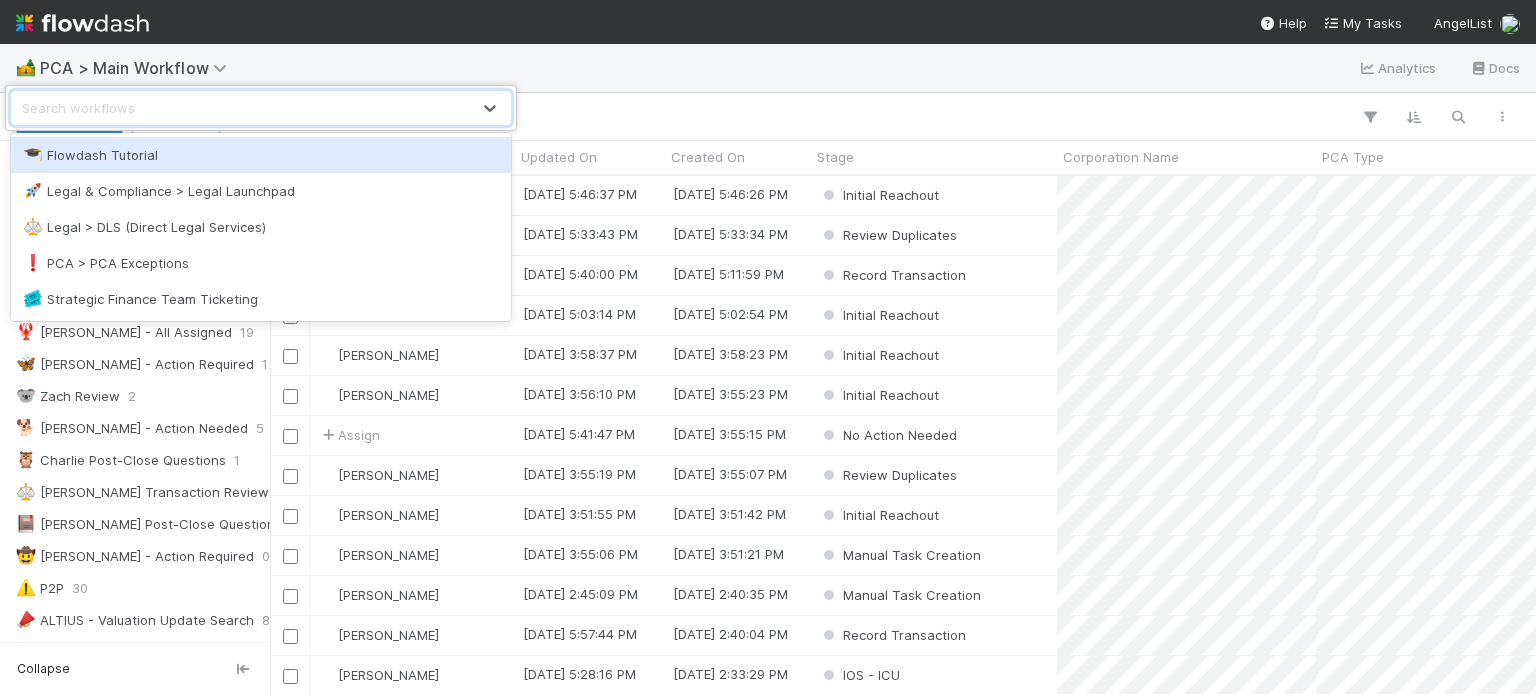 click on "option Flowdash Tutorial focused, 1 of 5. 5 results available. Use Up and Down to choose options, press Enter to select the currently focused option, press Escape to exit the menu, press Tab to select the option and exit the menu. Search workflows" at bounding box center (768, 347) 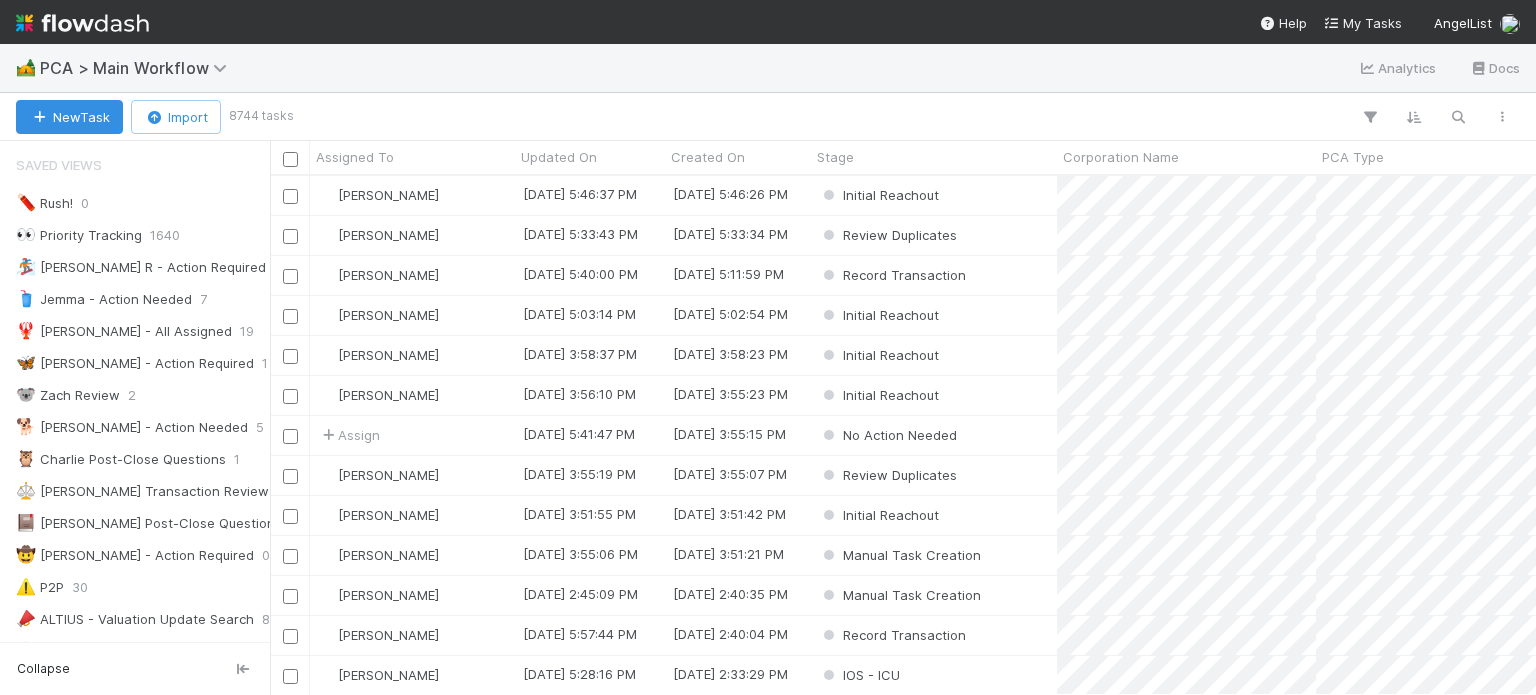 scroll, scrollTop: 0, scrollLeft: 0, axis: both 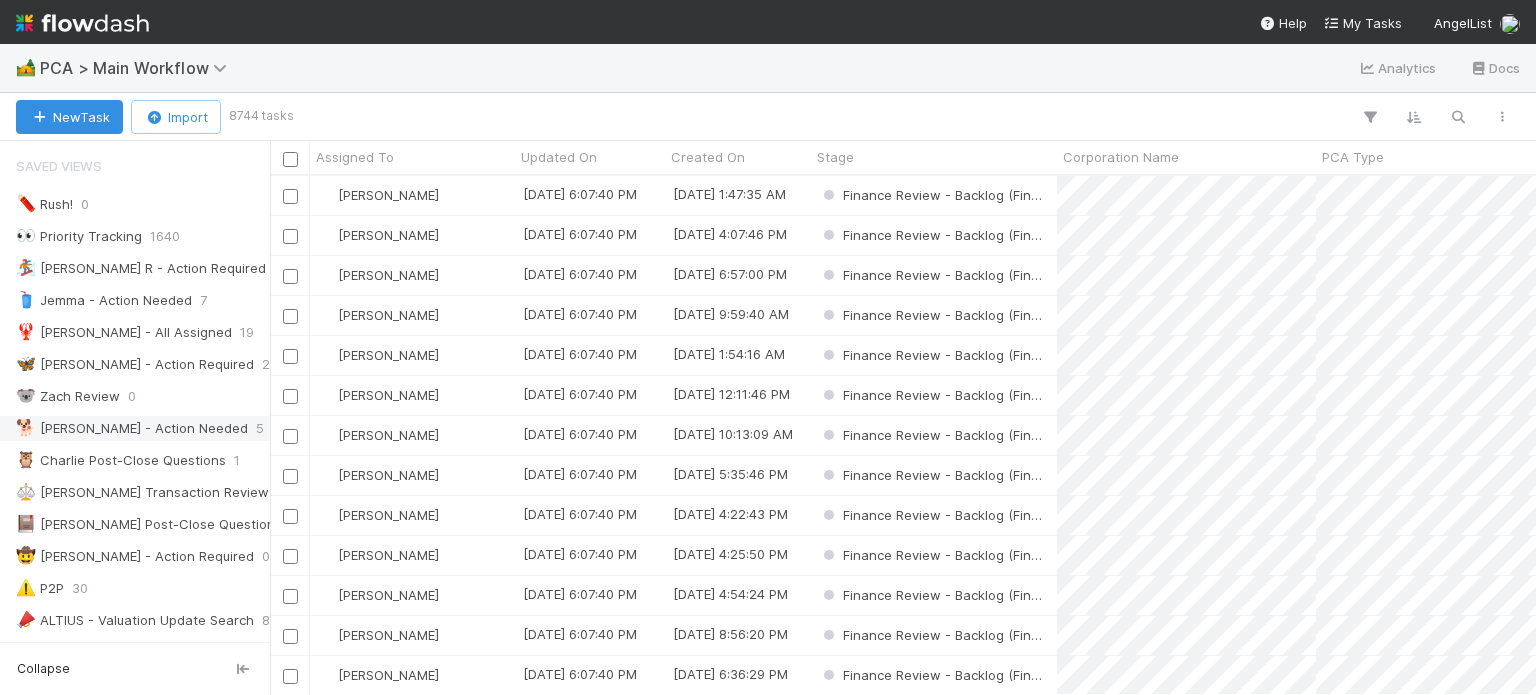 click on "🐕 [PERSON_NAME] - Action Needed" at bounding box center [132, 428] 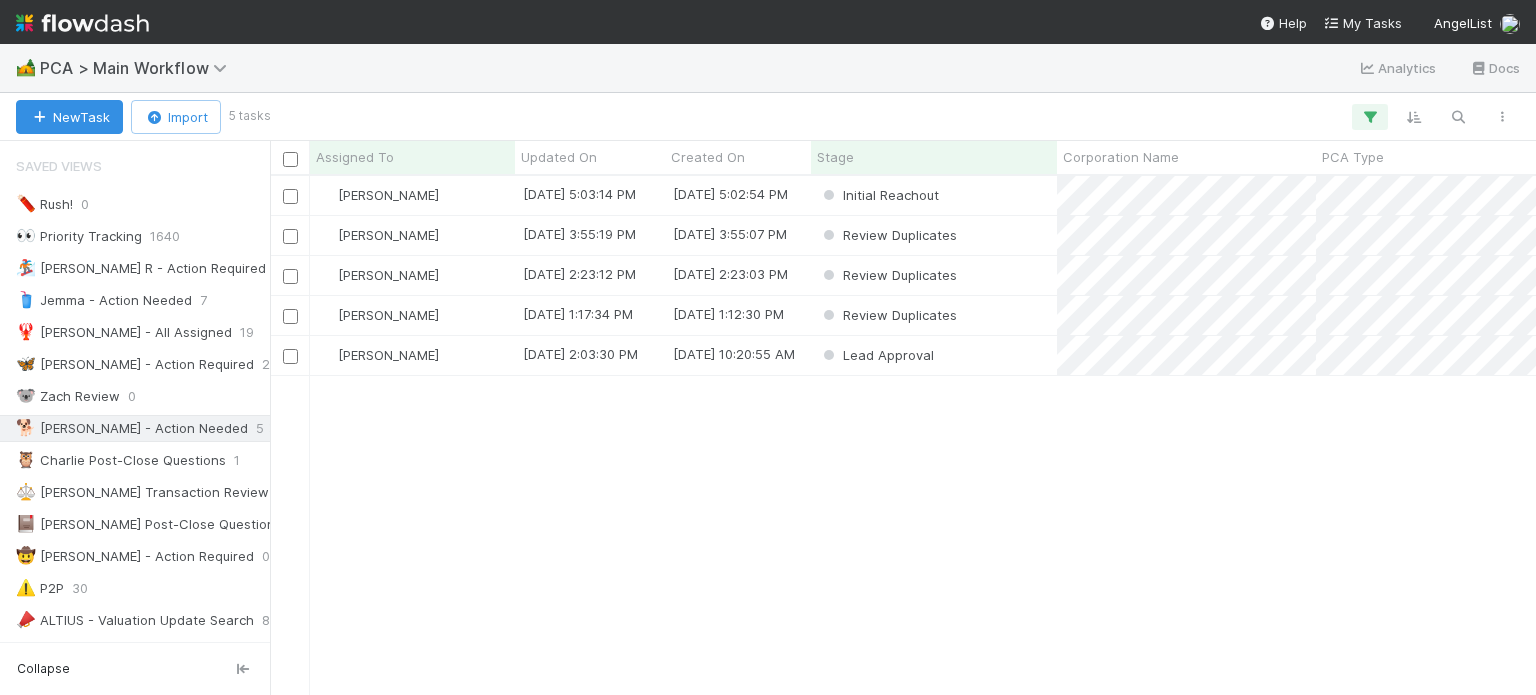 scroll, scrollTop: 16, scrollLeft: 16, axis: both 